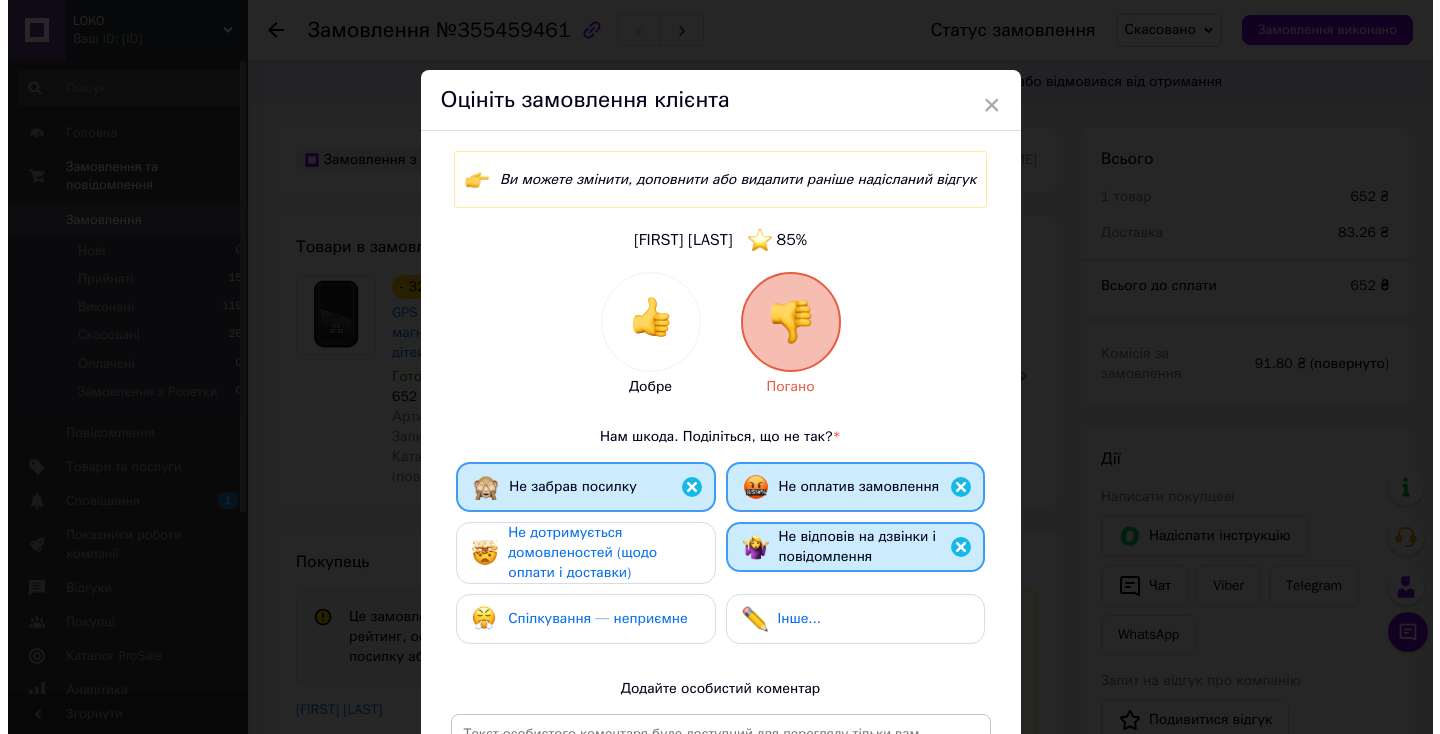 scroll, scrollTop: 271, scrollLeft: 0, axis: vertical 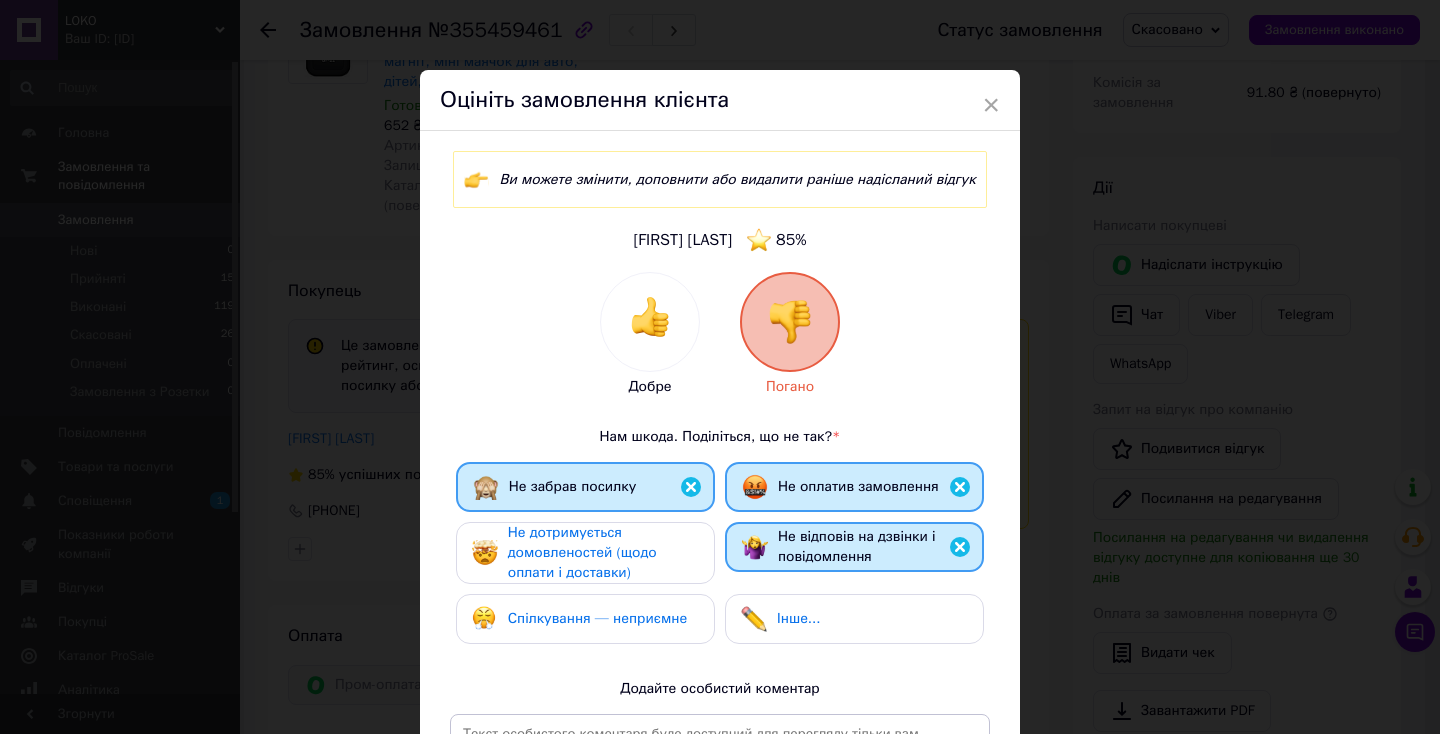 click on "Інше..." at bounding box center [854, 619] 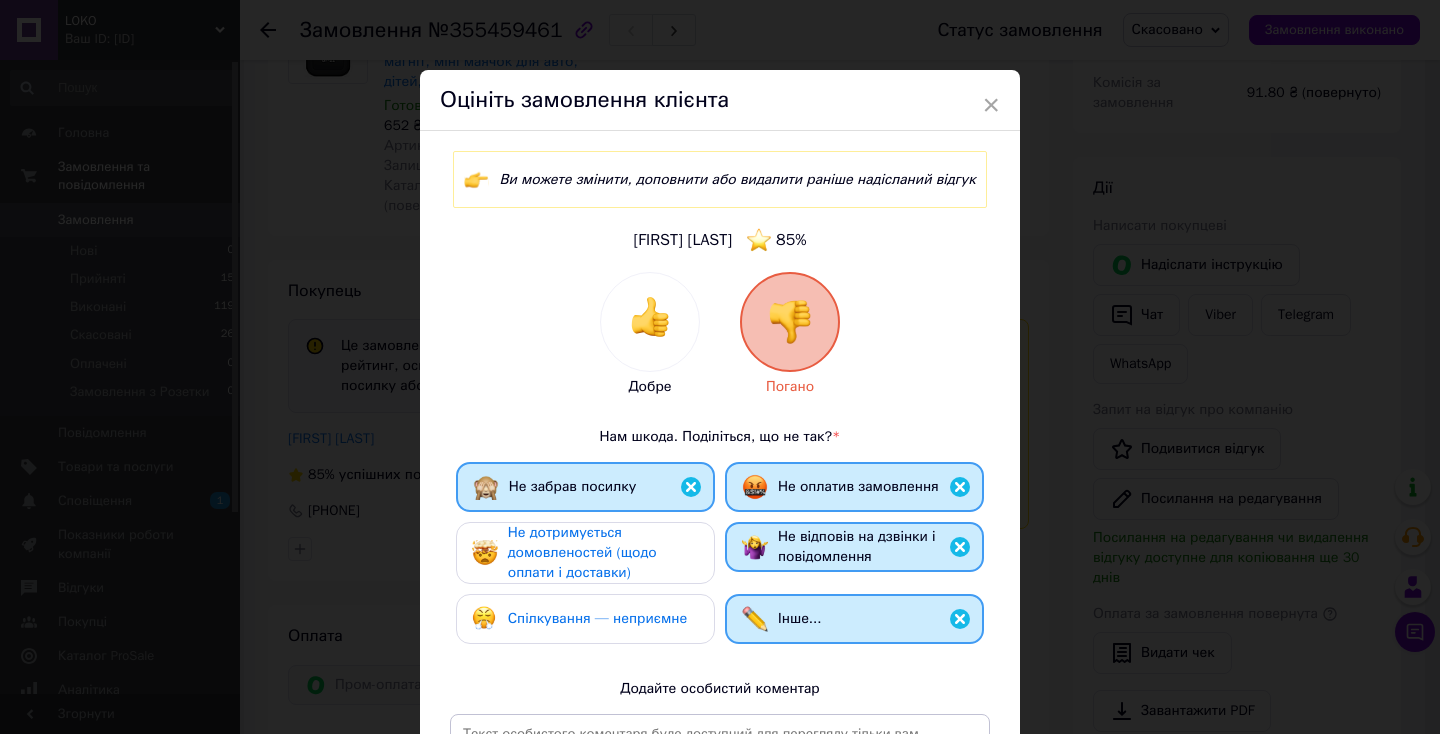 click on "Спілкування — неприємне" at bounding box center [597, 619] 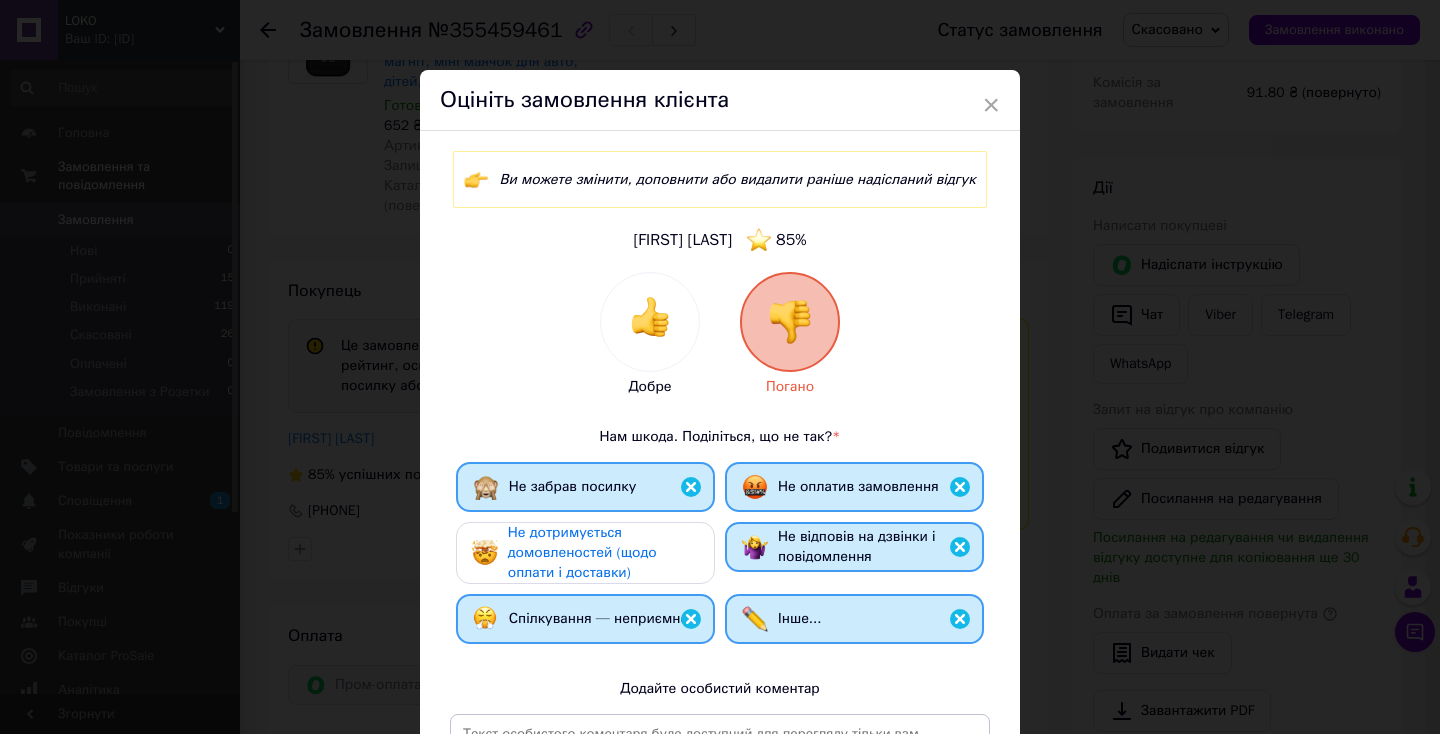 click on "Не дотримується домовленостей (щодо оплати і доставки)" at bounding box center (603, 553) 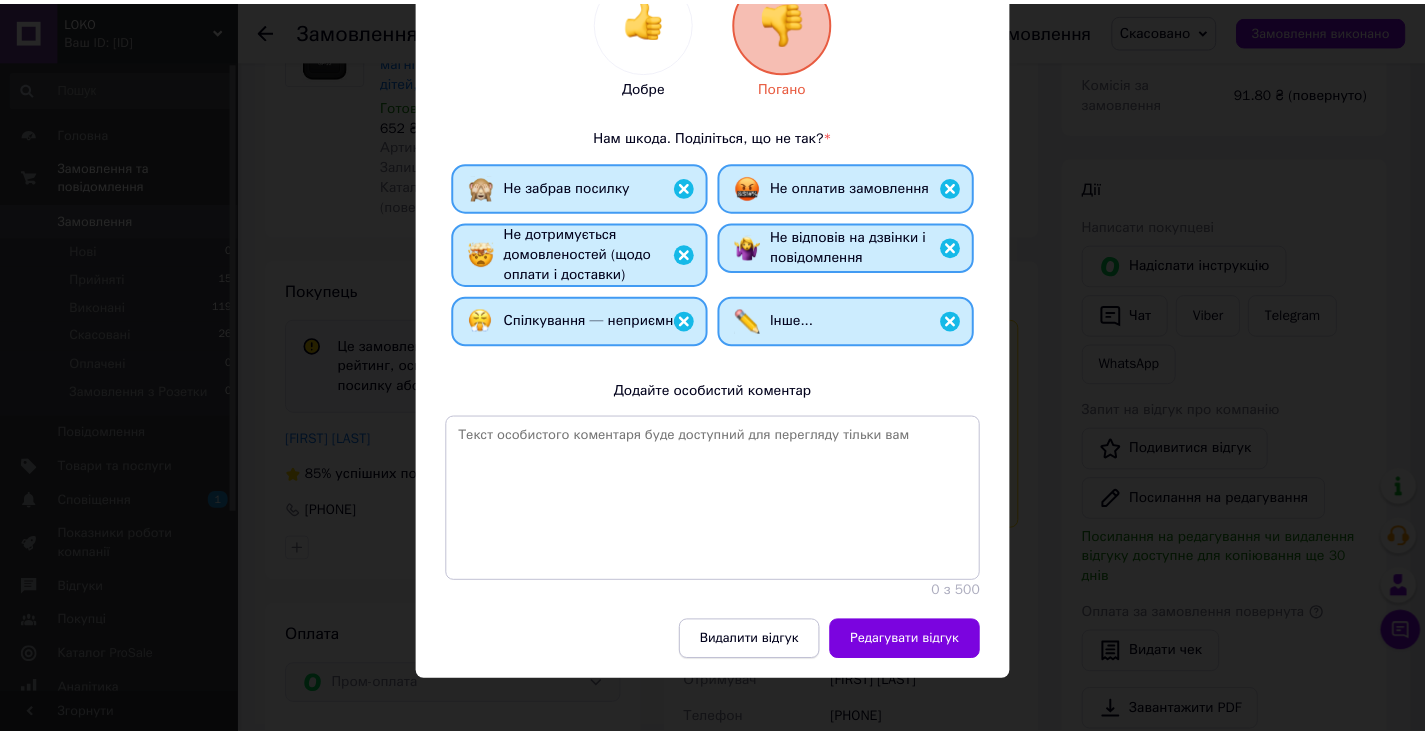 scroll, scrollTop: 301, scrollLeft: 0, axis: vertical 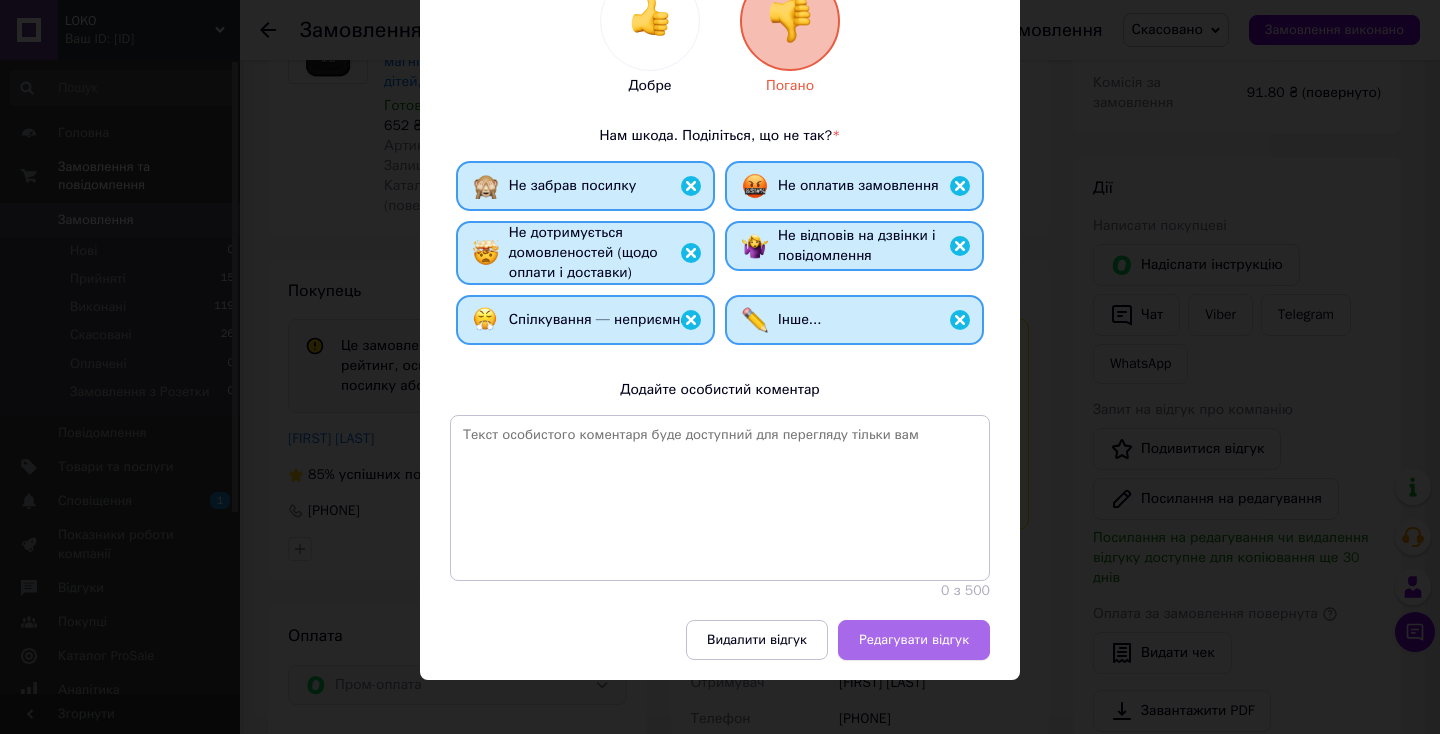 click on "Редагувати відгук" at bounding box center (914, 640) 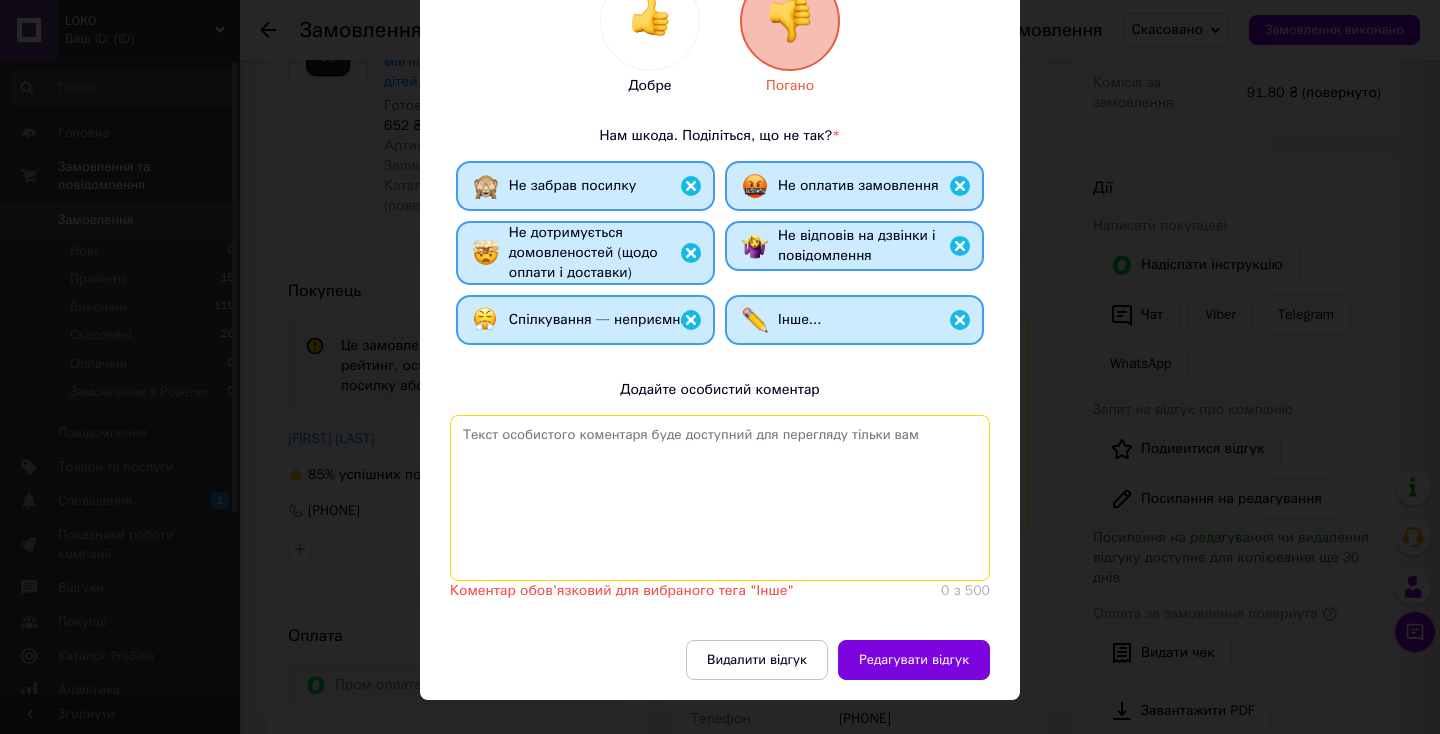 click at bounding box center [720, 498] 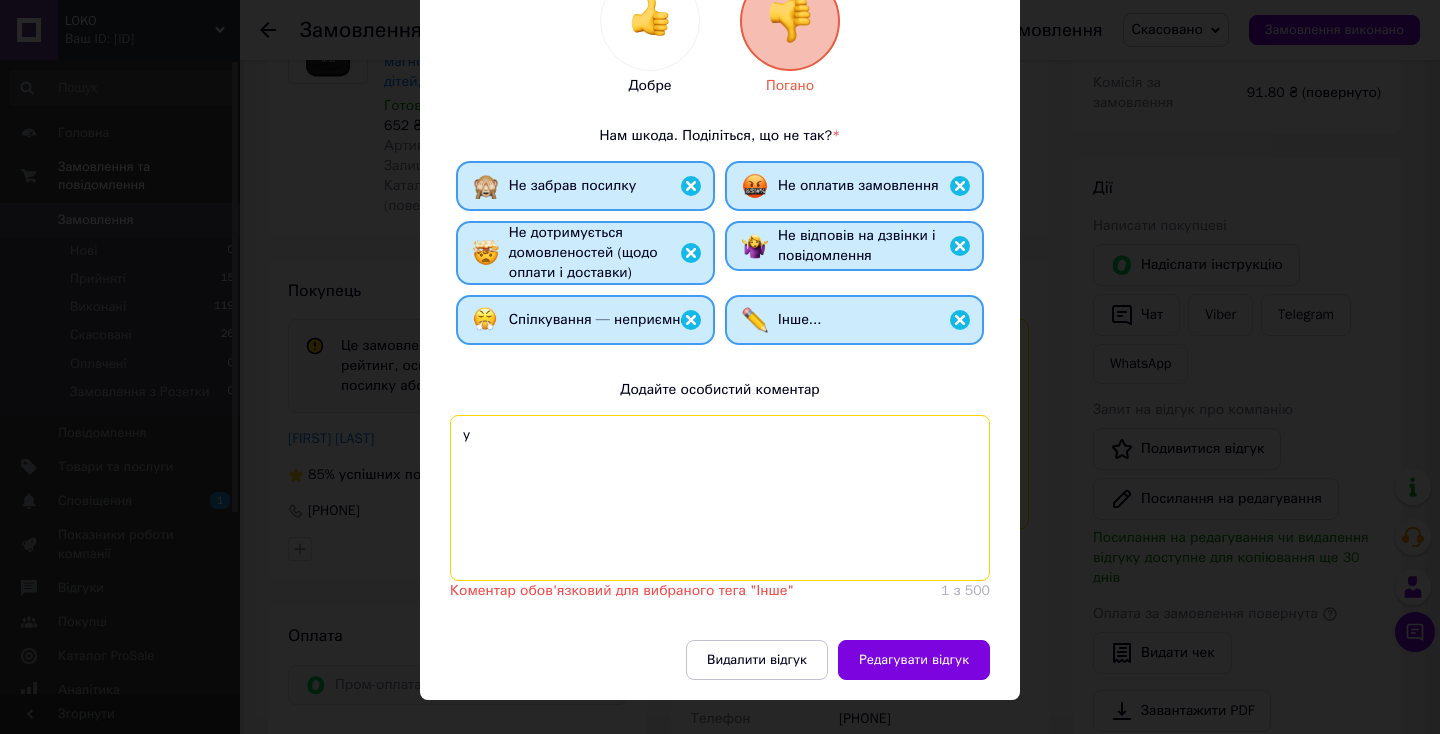 click on "у" at bounding box center [720, 498] 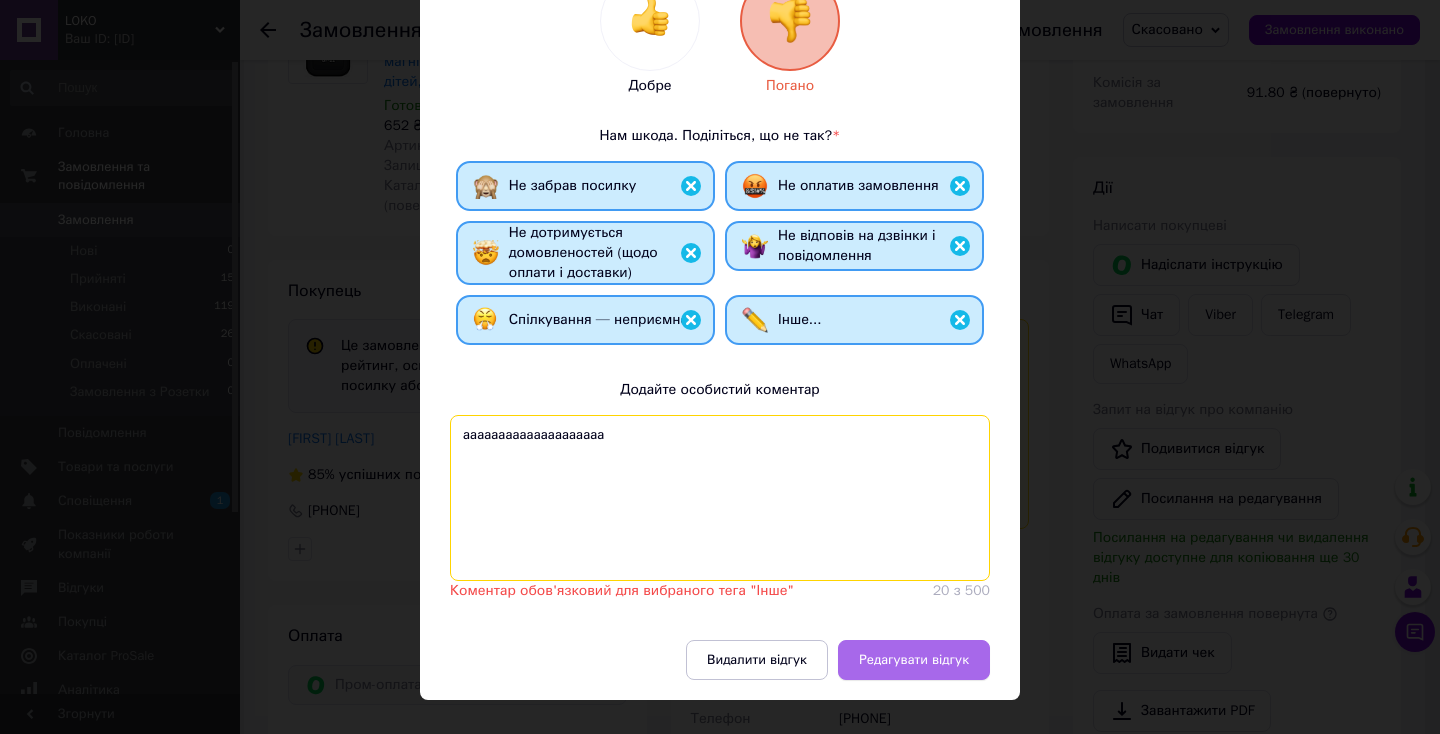 type on "аааааааааааааааааааа" 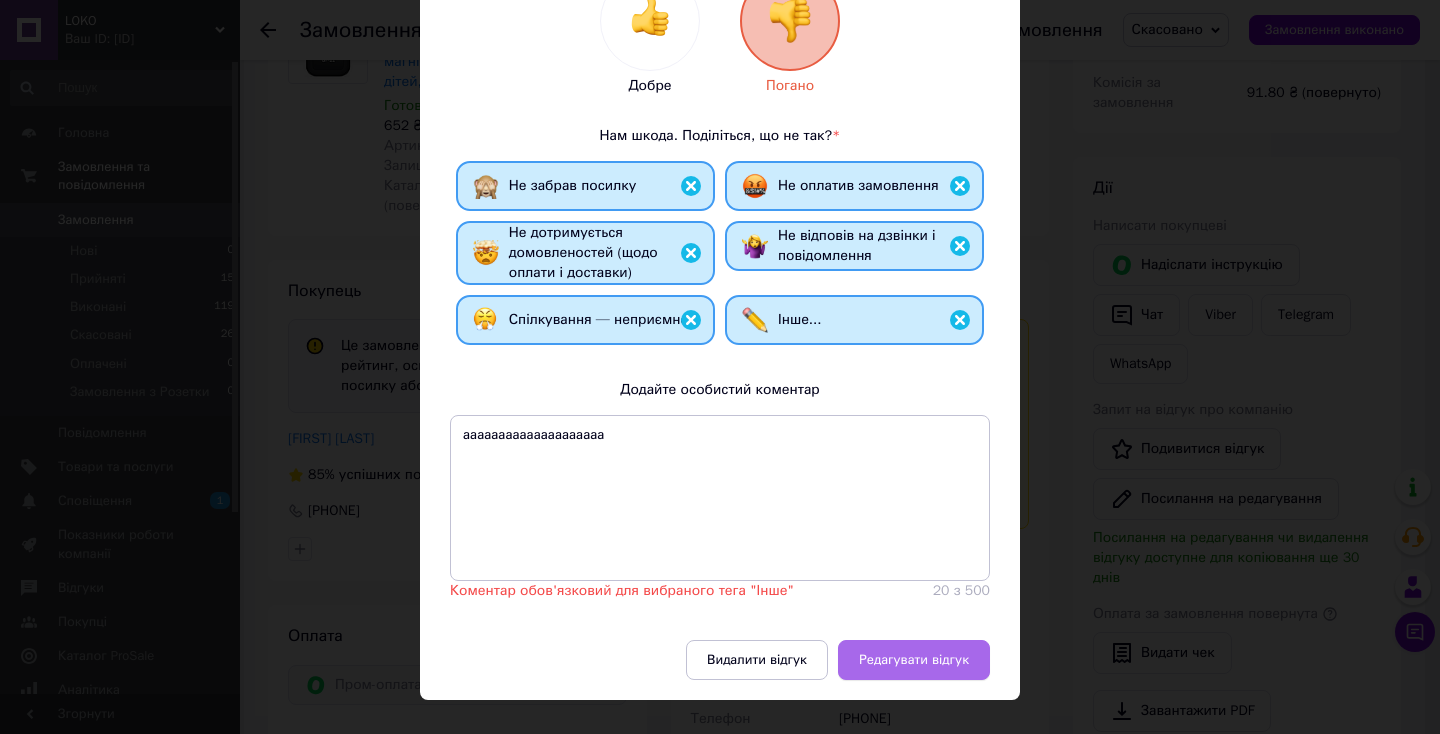 click on "Редагувати відгук" at bounding box center [914, 660] 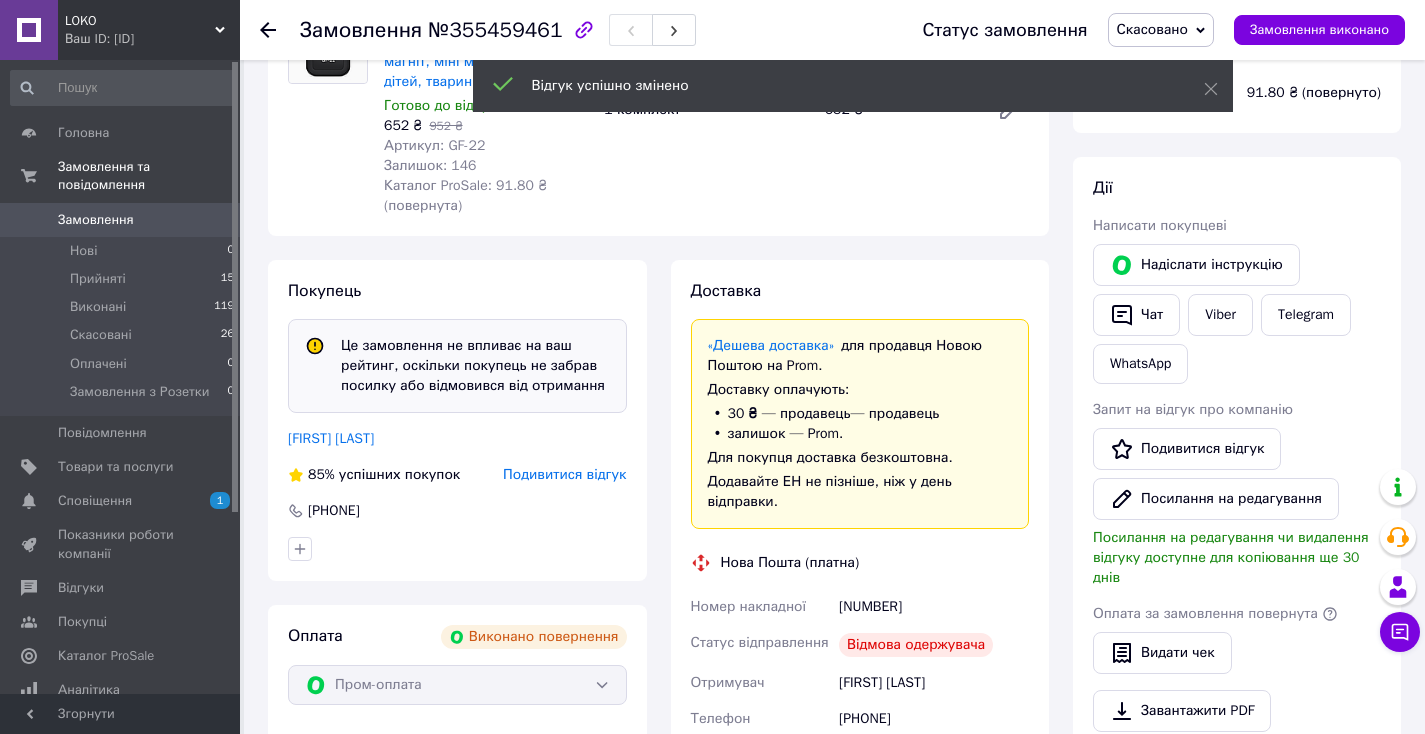 click on "Подивитися відгук" at bounding box center (564, 474) 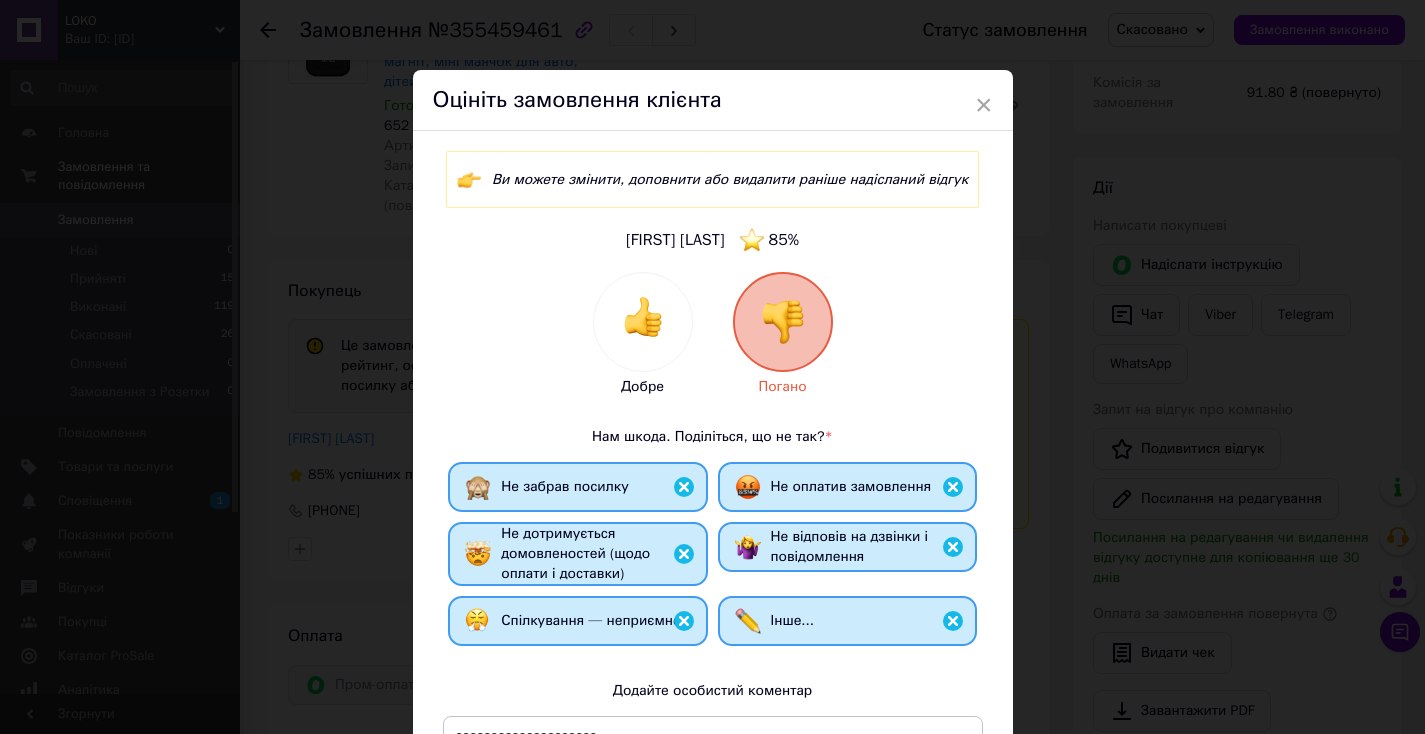 click on "Оцініть замовлення клієнта" at bounding box center [713, 100] 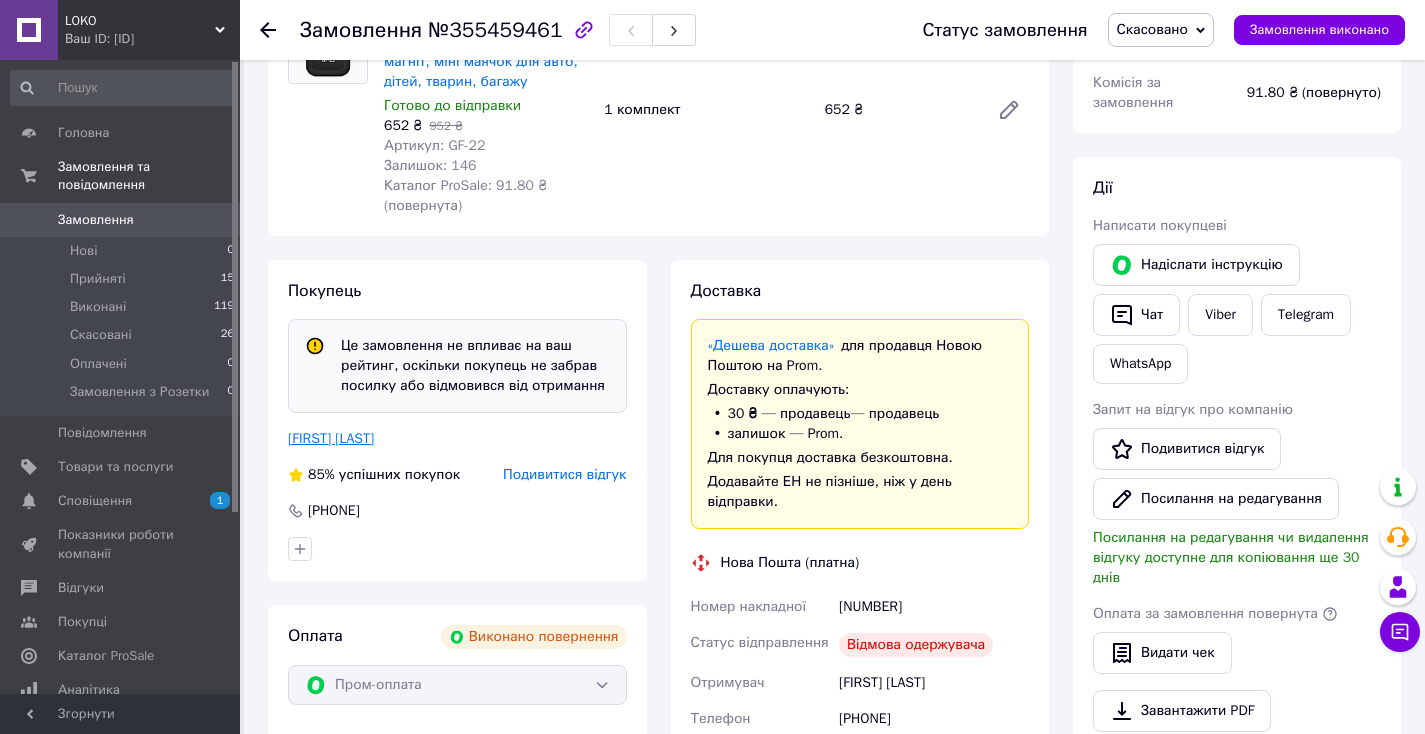 click on "[FIRST] [LAST]" at bounding box center [331, 438] 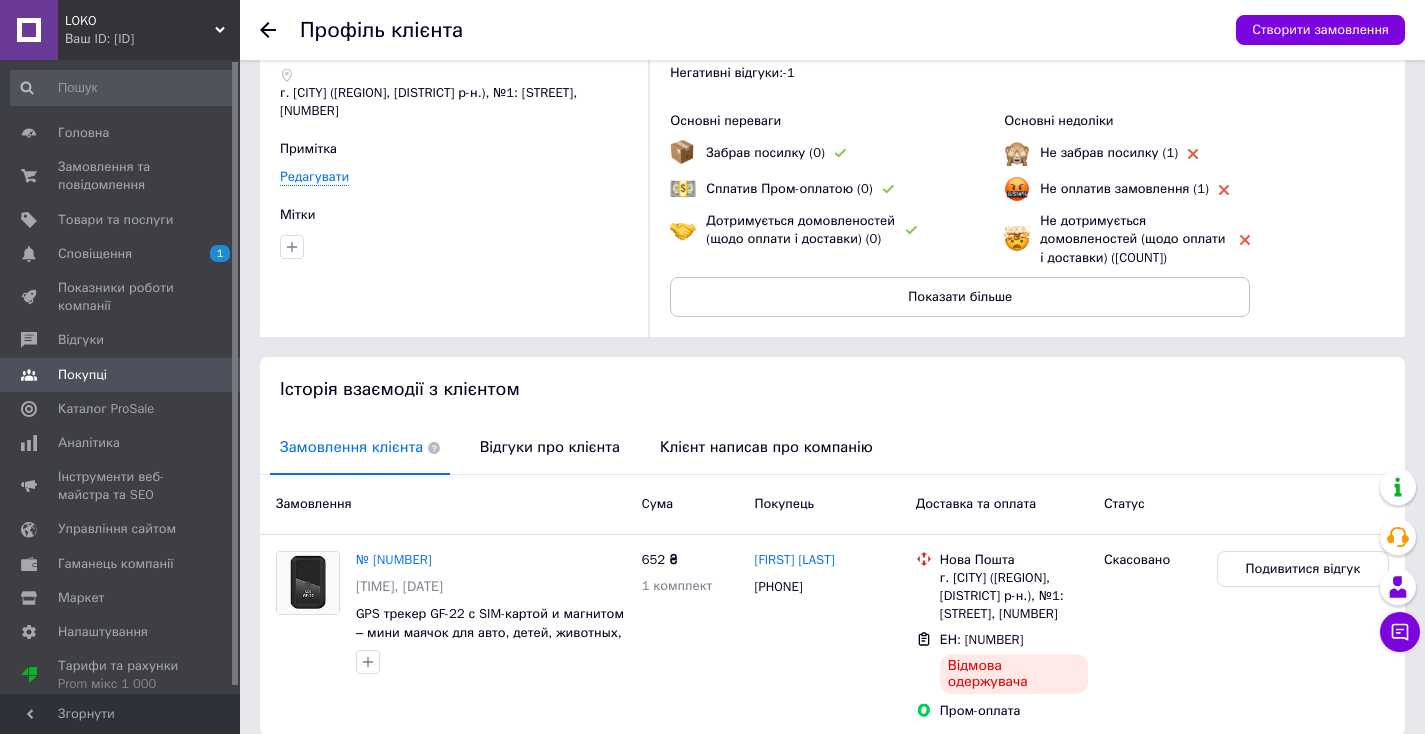 scroll, scrollTop: 208, scrollLeft: 0, axis: vertical 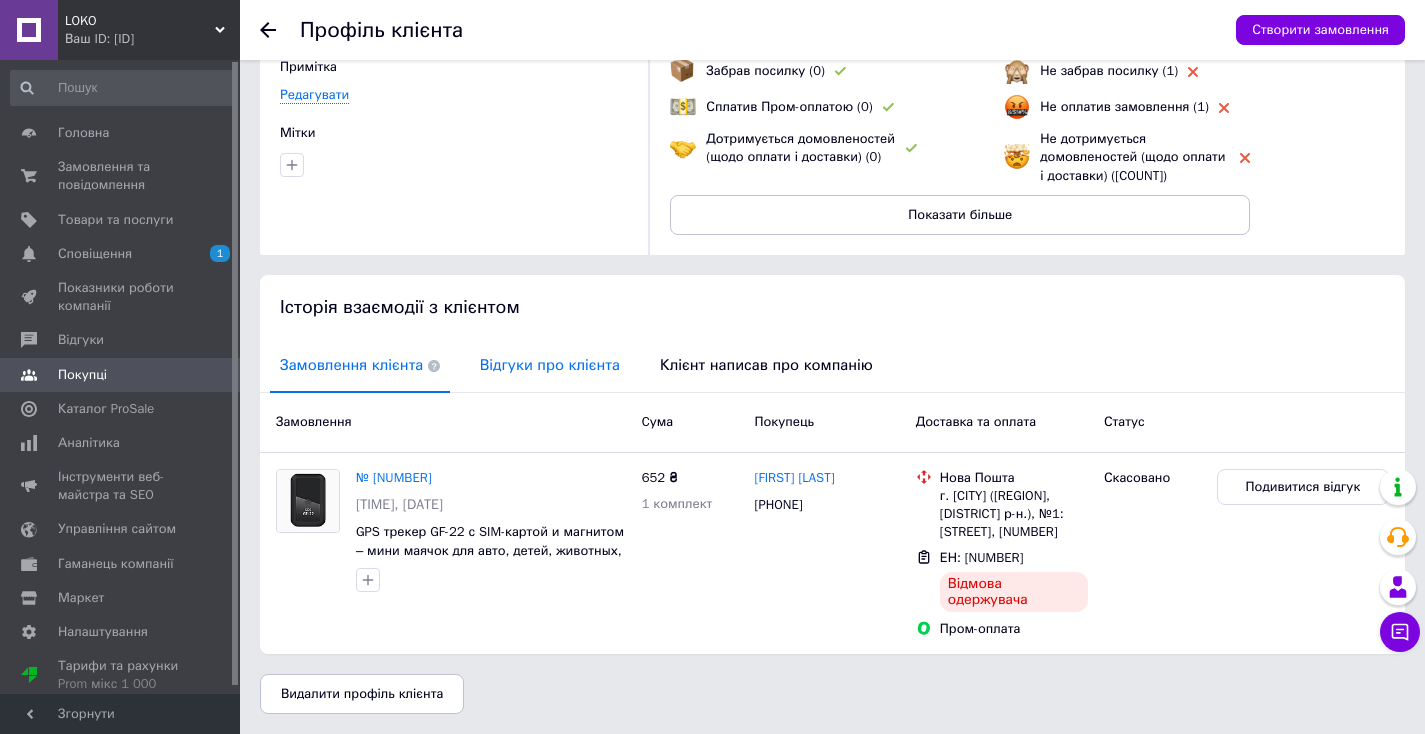click on "Відгуки про клієнта" at bounding box center [550, 365] 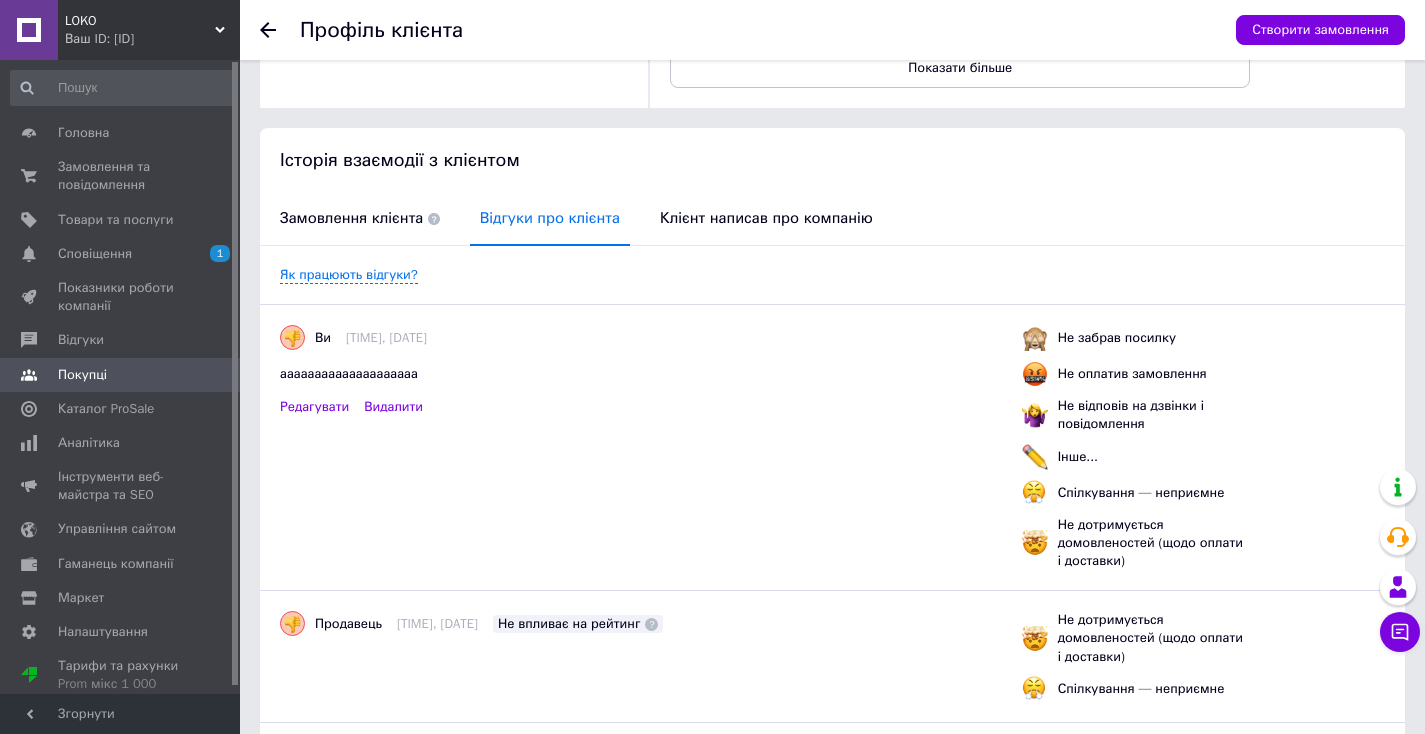 scroll, scrollTop: 476, scrollLeft: 0, axis: vertical 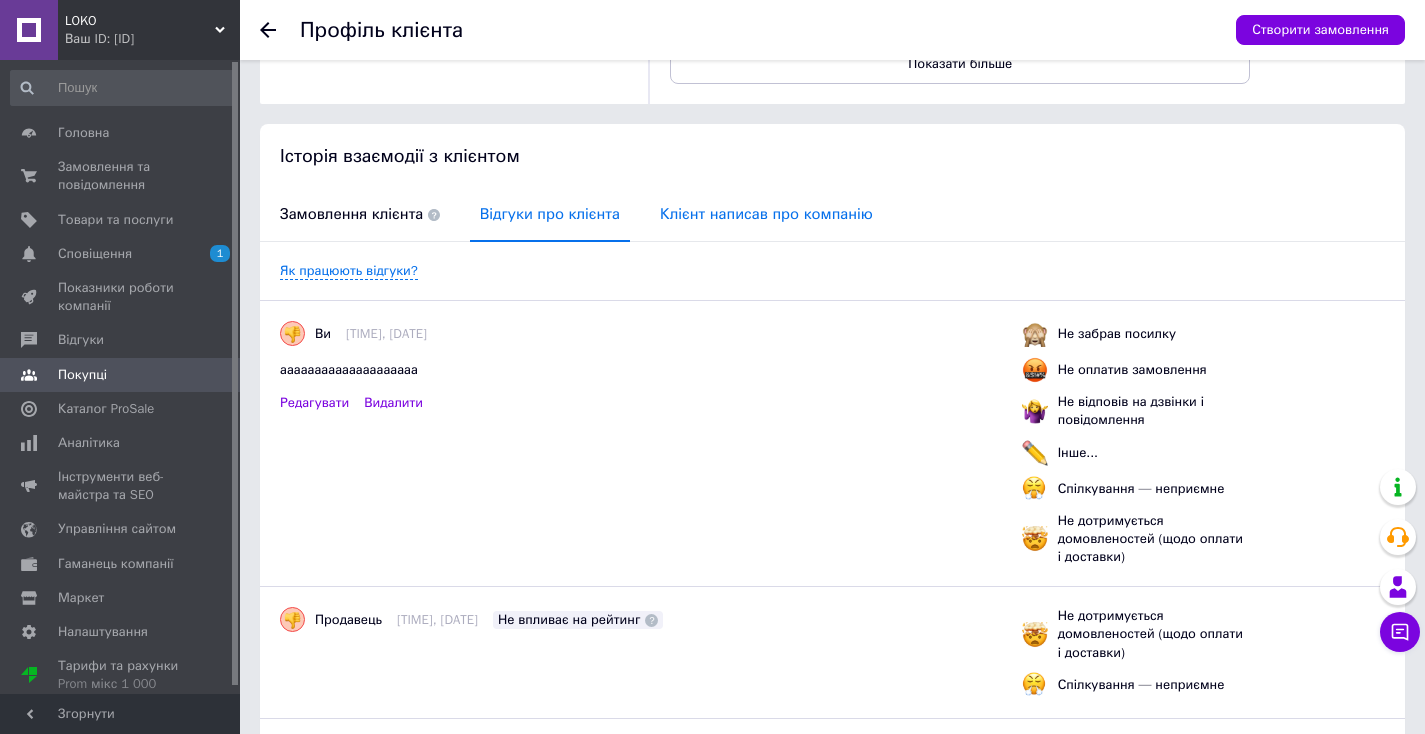 click on "Клієнт написав про компанію" at bounding box center [766, 214] 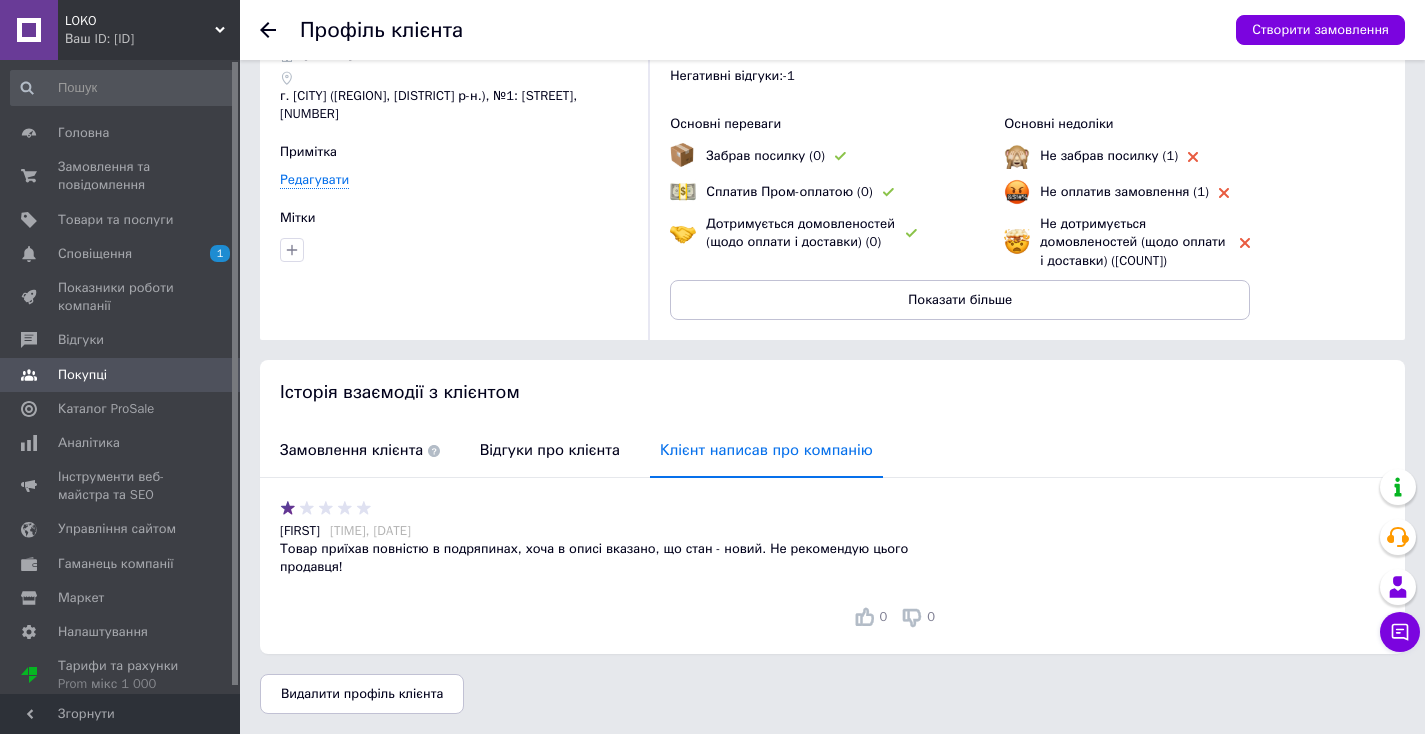 scroll, scrollTop: 95, scrollLeft: 0, axis: vertical 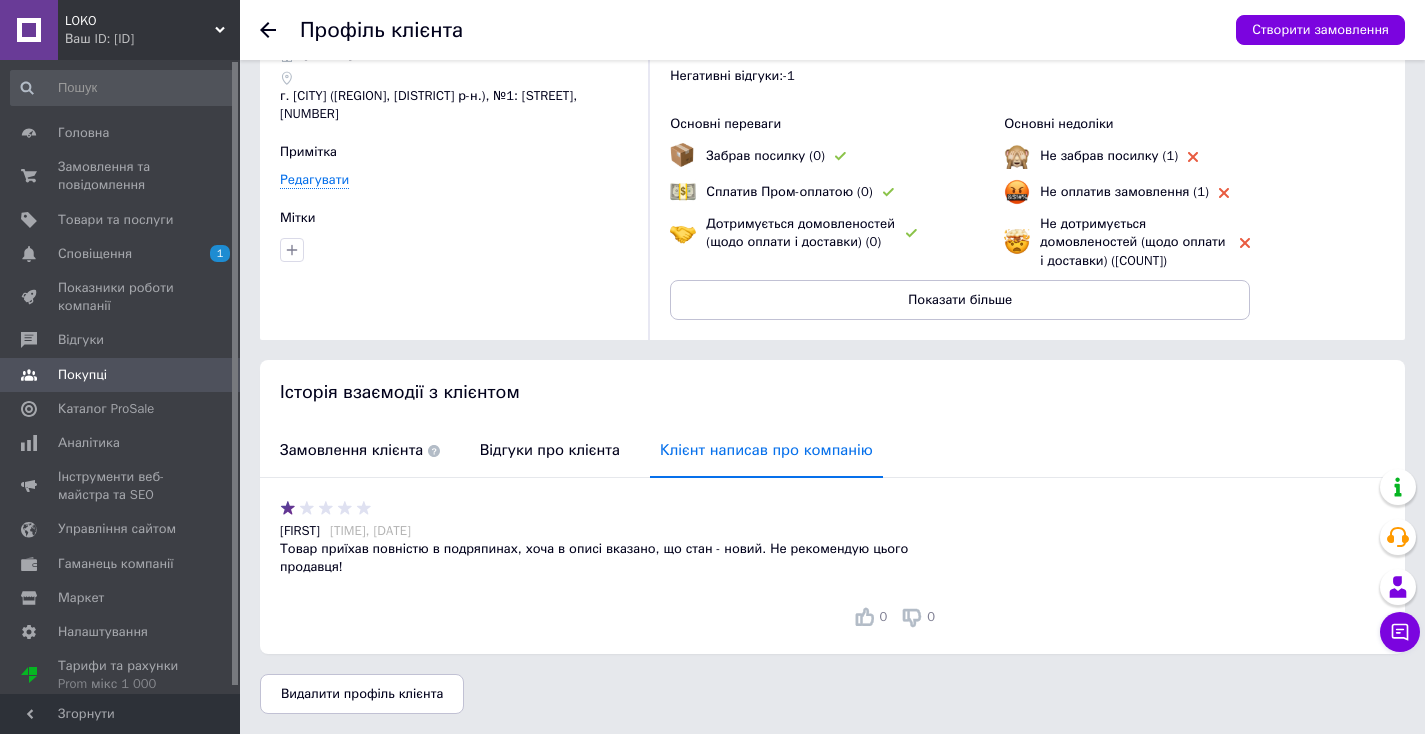 click on "[FIRST] [TIME], [DATE] [FIRST] [LAST] Товар приїхав повністю в подряпинах, хоча в описі вказано, що стан - новий.
Не рекомендую цього продавця! 0 0" at bounding box center (610, 566) 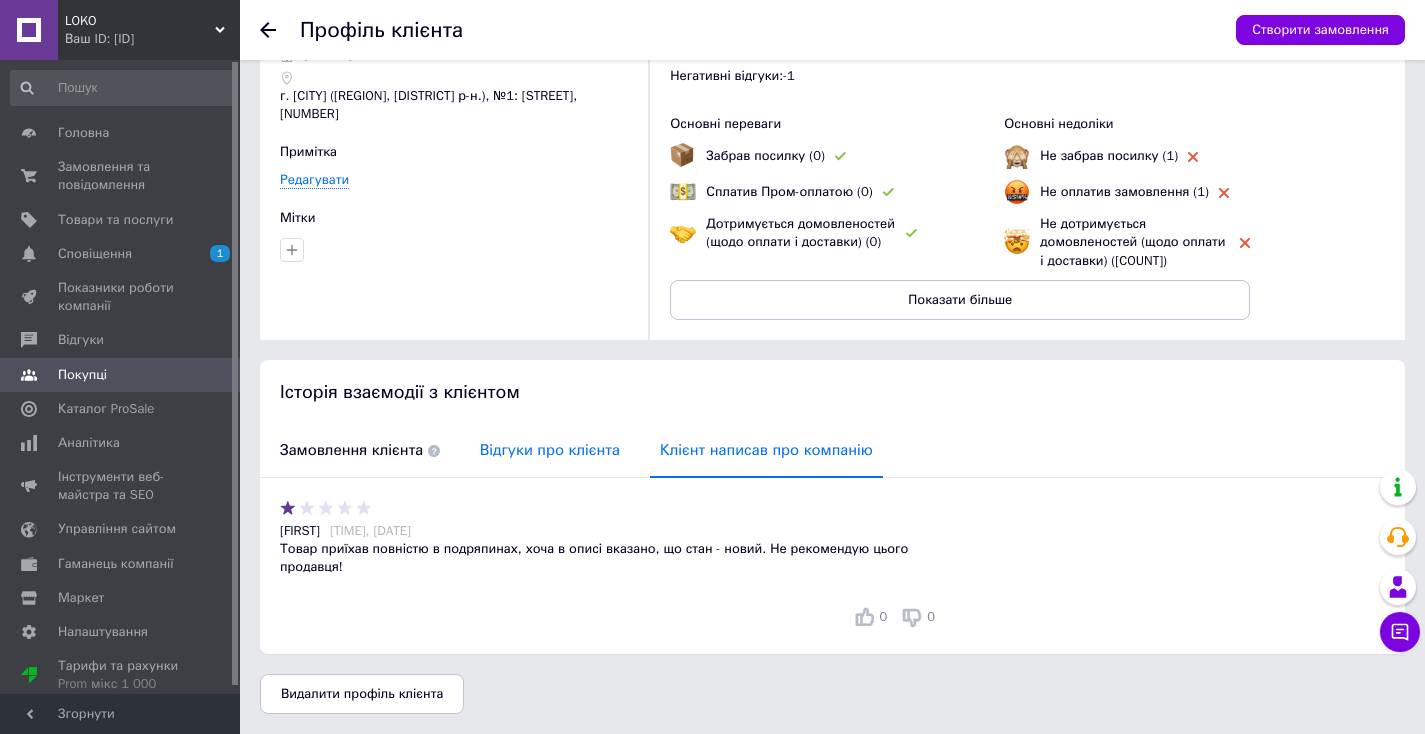 click on "Відгуки про клієнта" at bounding box center [550, 450] 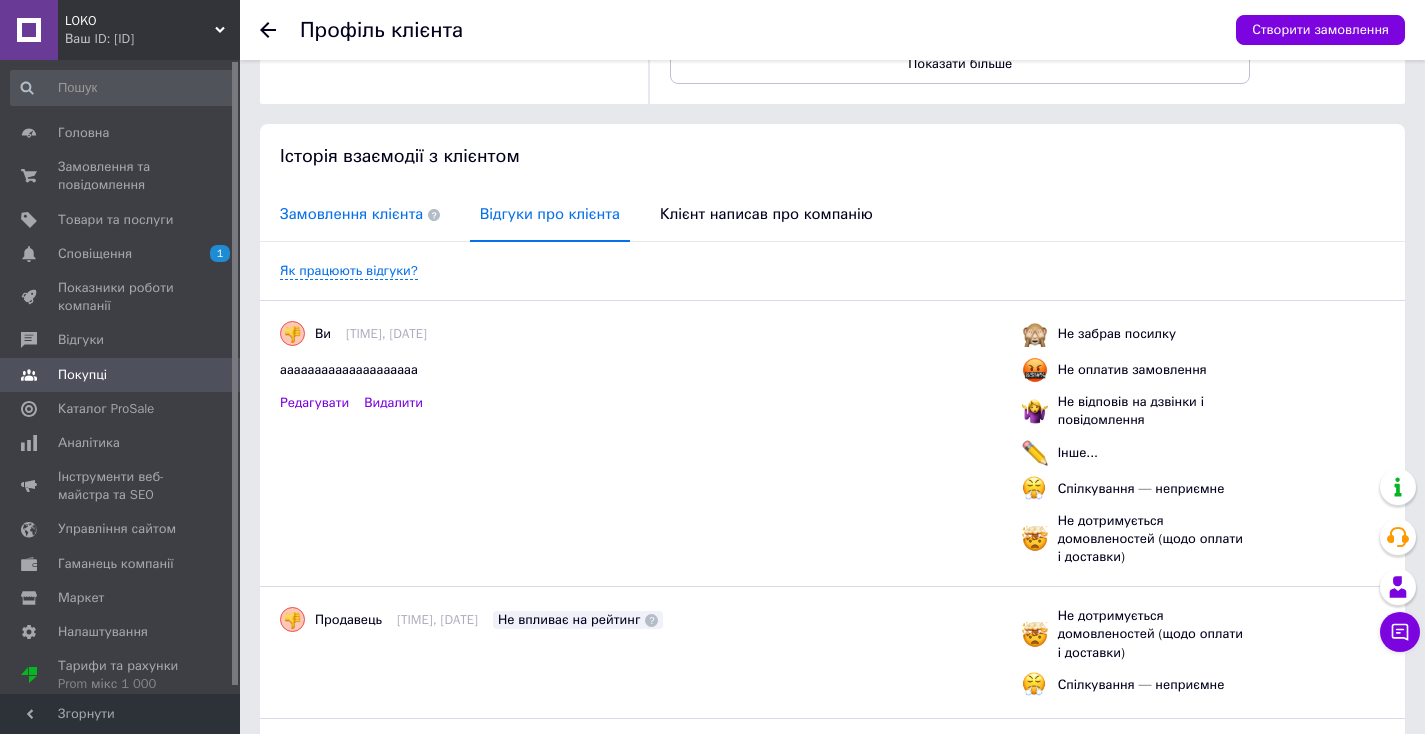 click on "Замовлення клієнта" at bounding box center [360, 214] 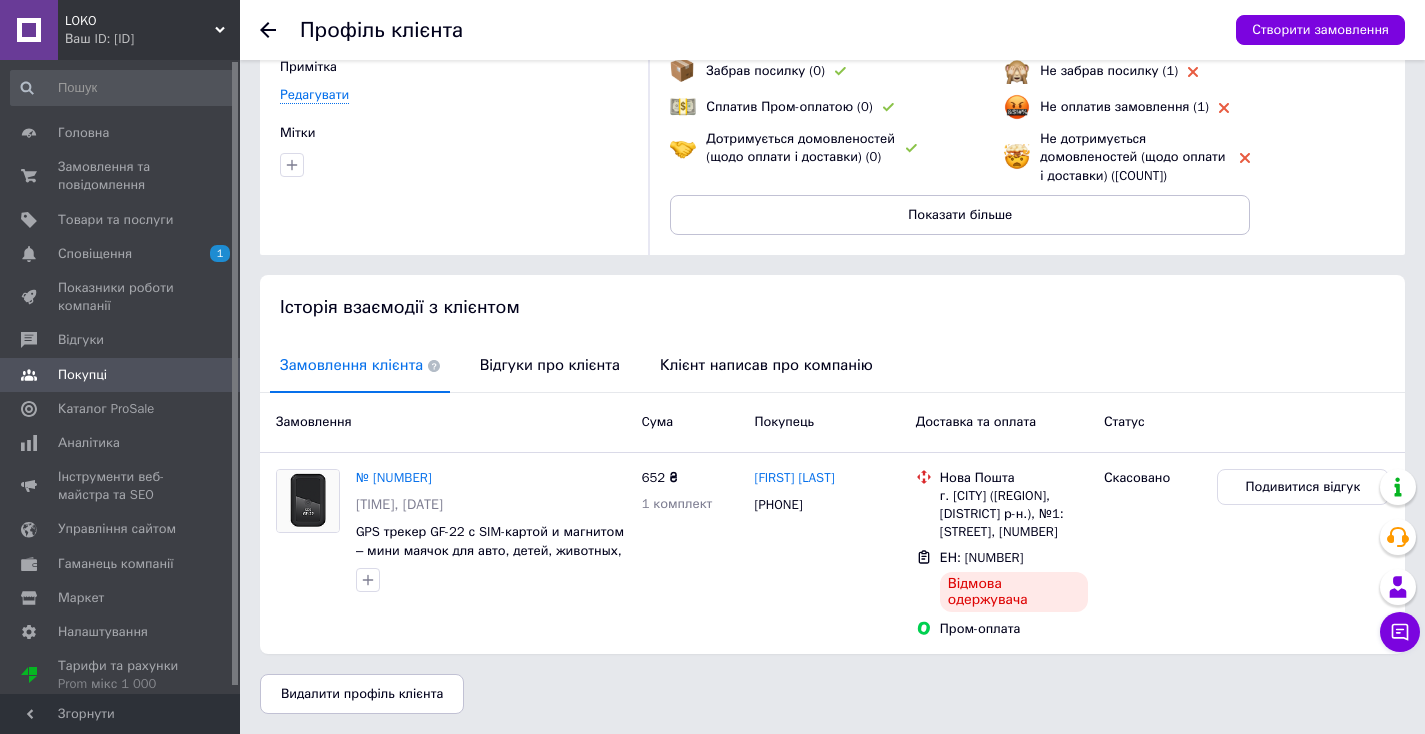 scroll, scrollTop: 235, scrollLeft: 0, axis: vertical 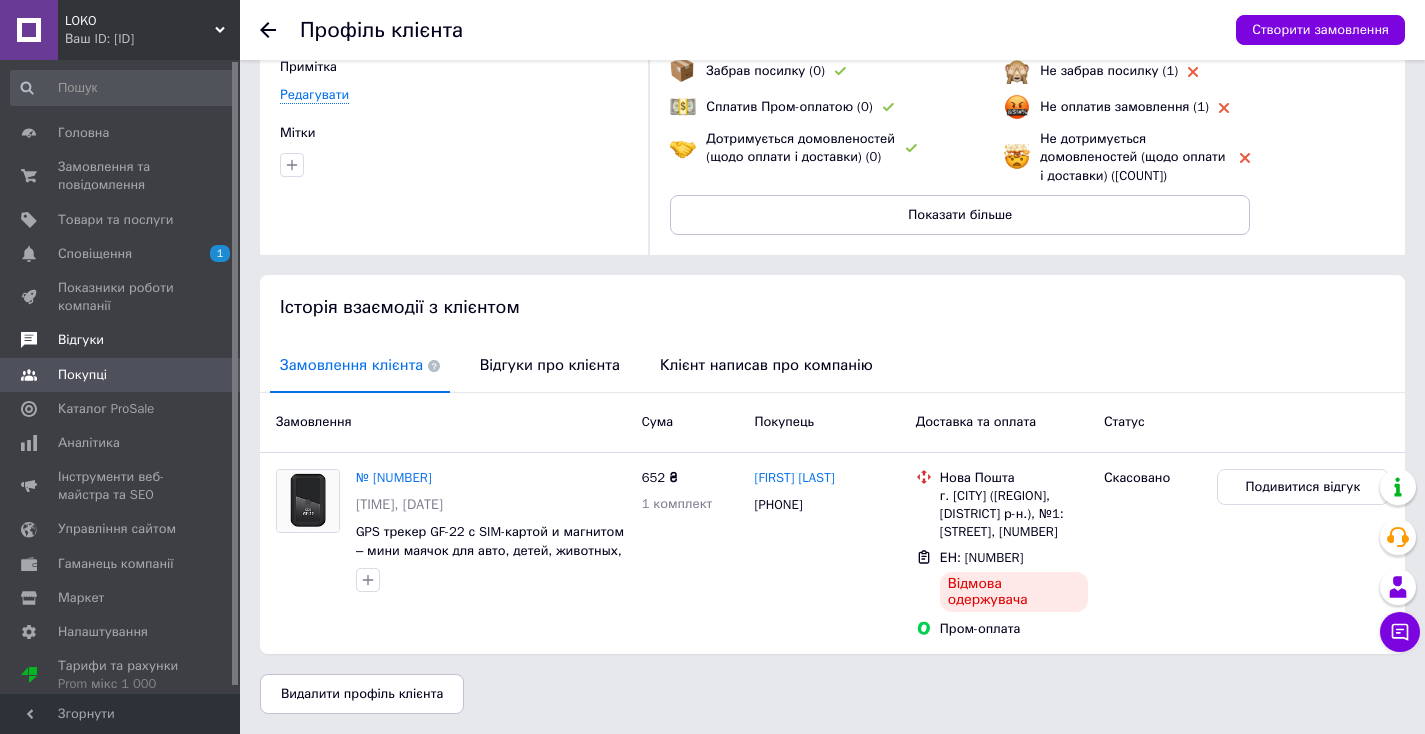 click on "Відгуки" at bounding box center [81, 340] 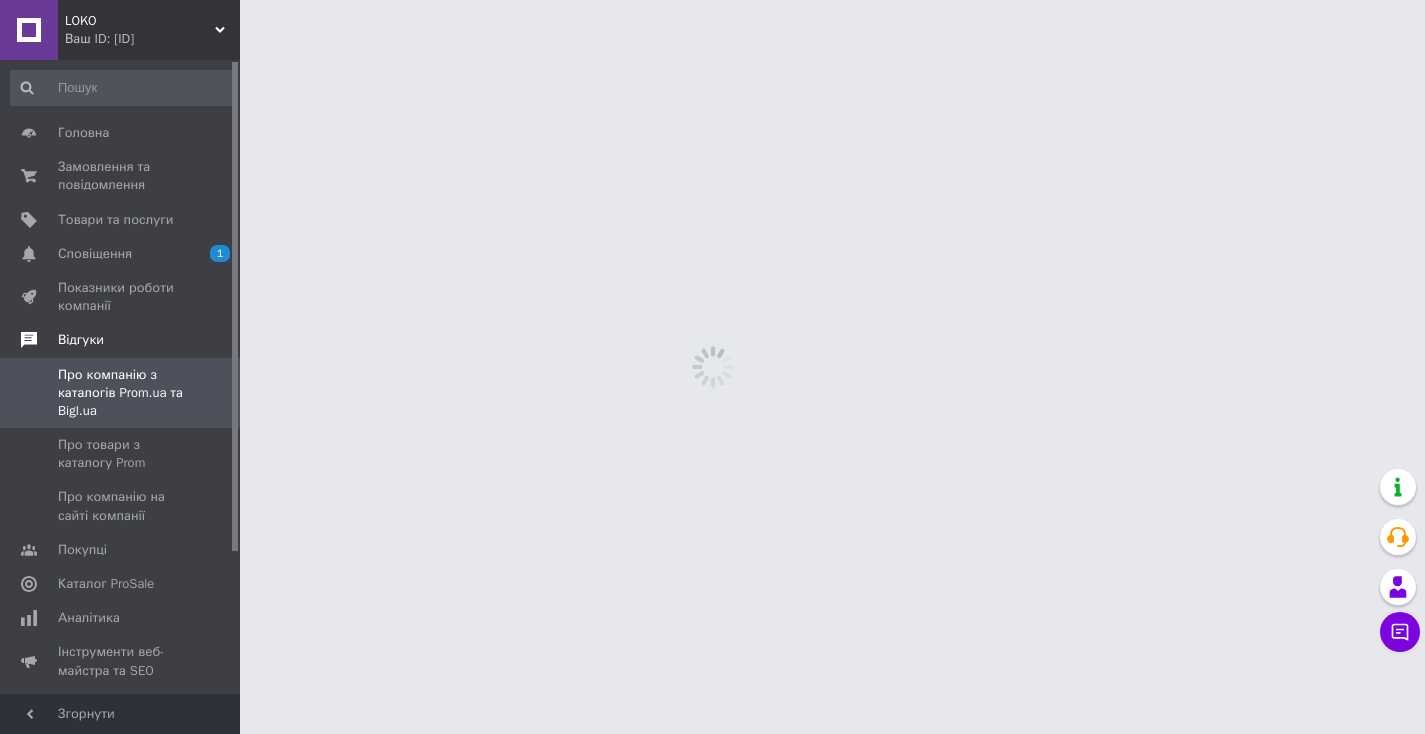 scroll, scrollTop: 0, scrollLeft: 0, axis: both 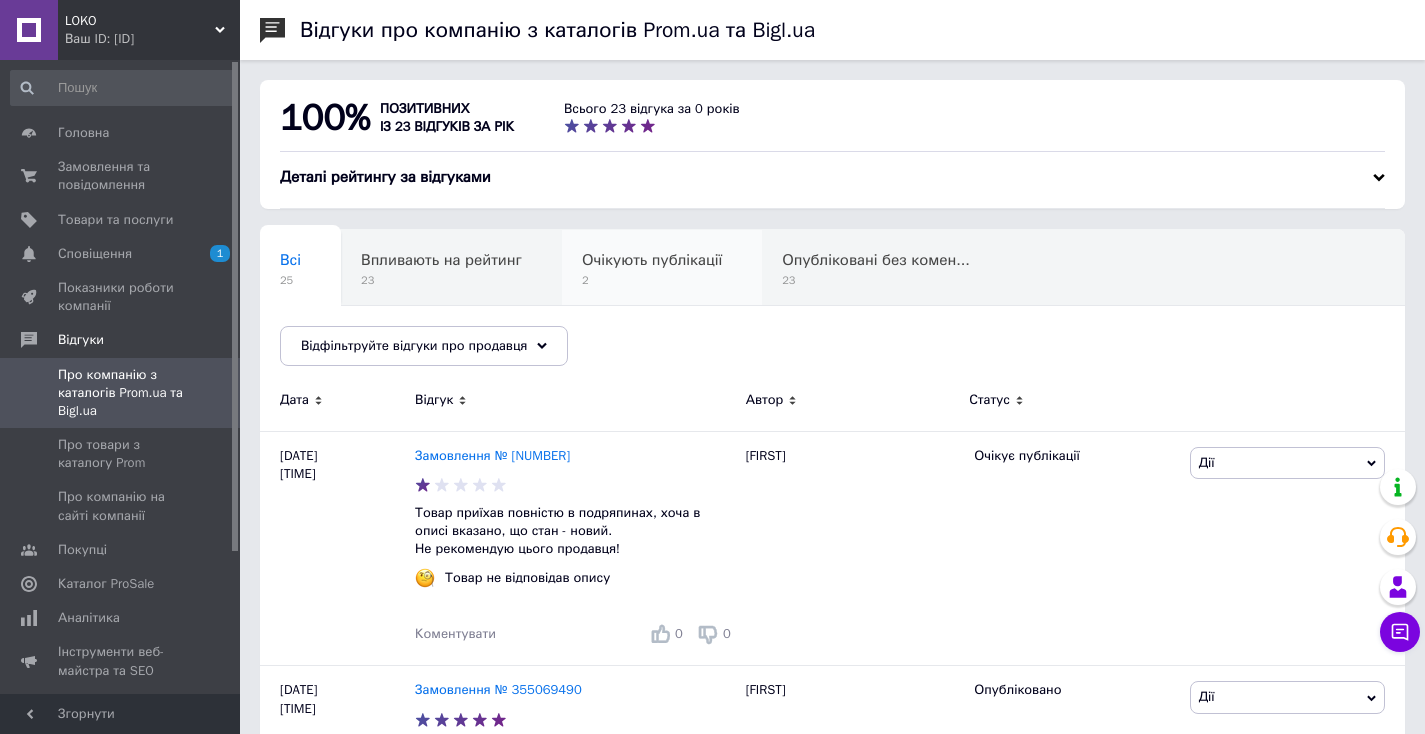 click on "Очікують публікації 2" at bounding box center (662, 268) 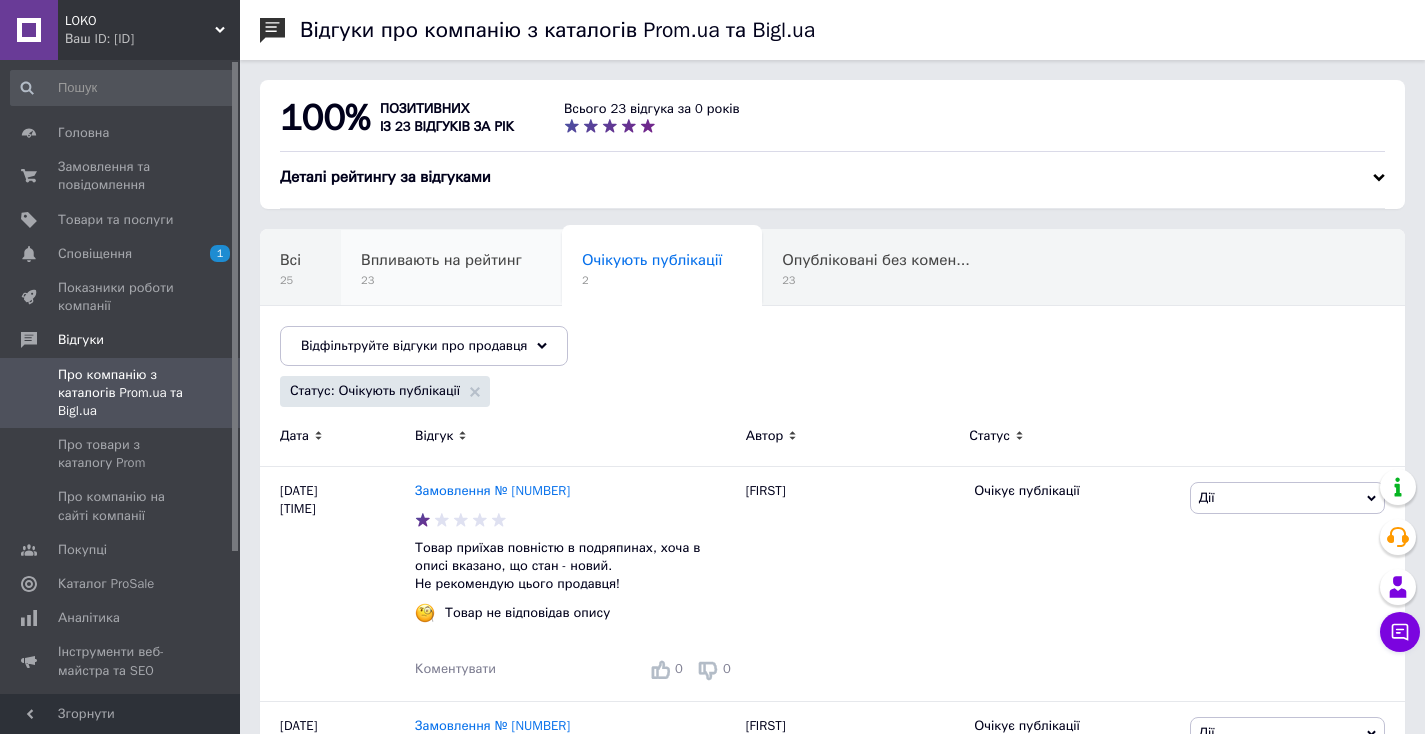 click on "Впливають на рейтинг 23" at bounding box center (451, 268) 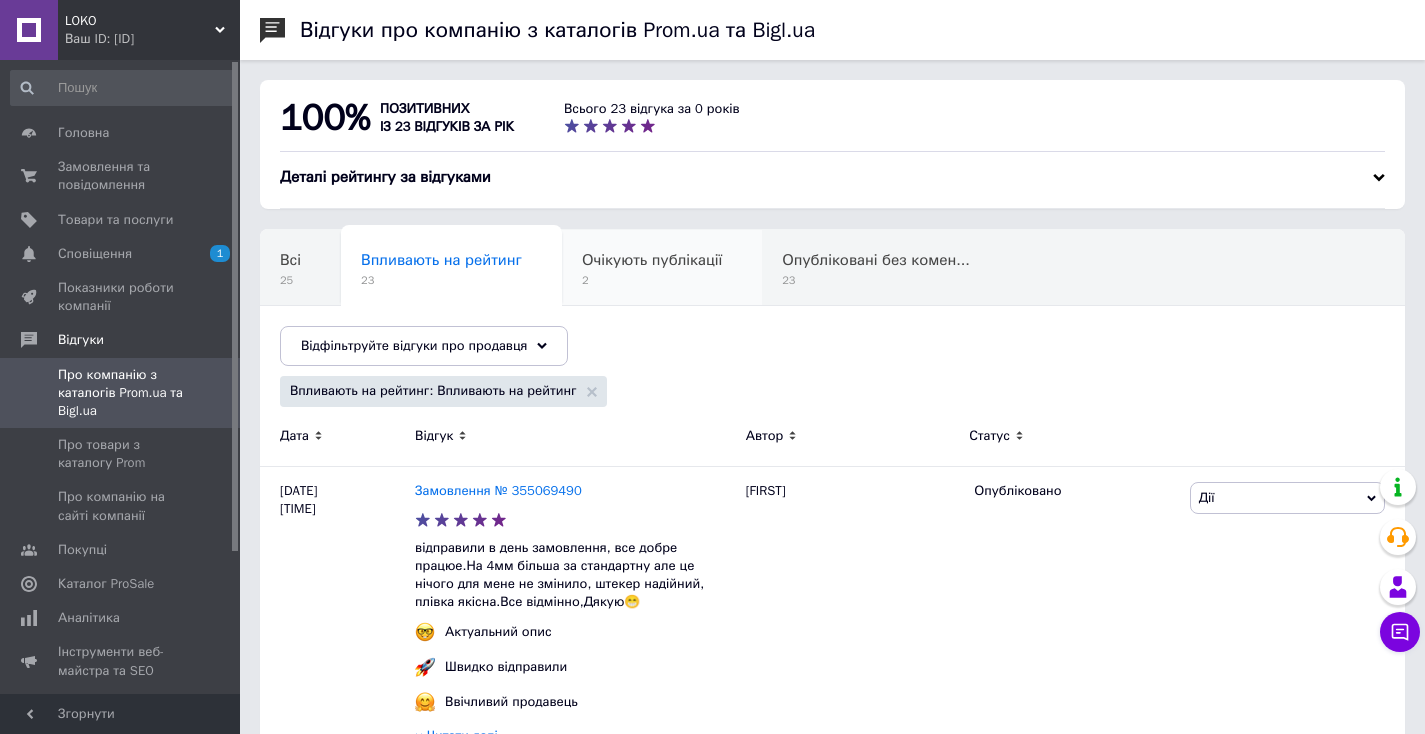 click on "2" at bounding box center (652, 280) 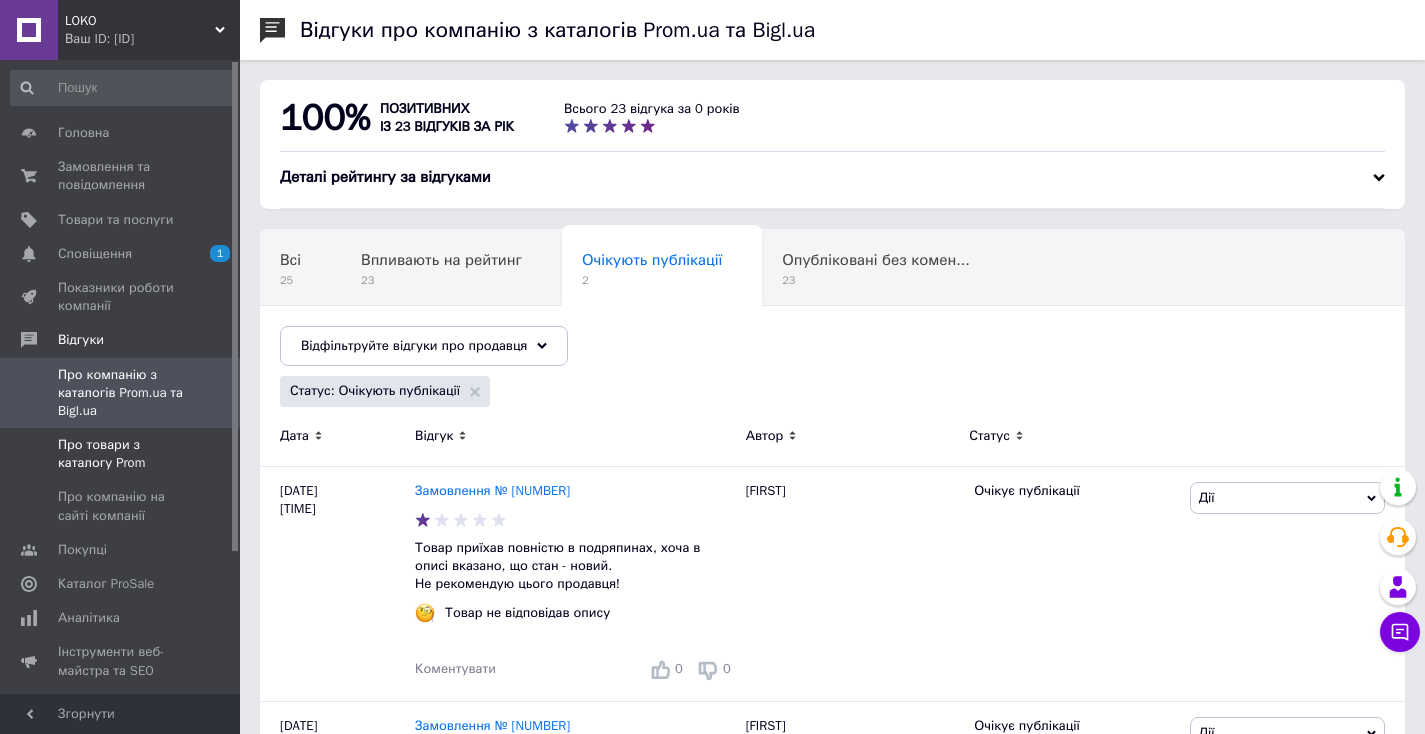 click on "Про товари з каталогу Prom" at bounding box center [121, 454] 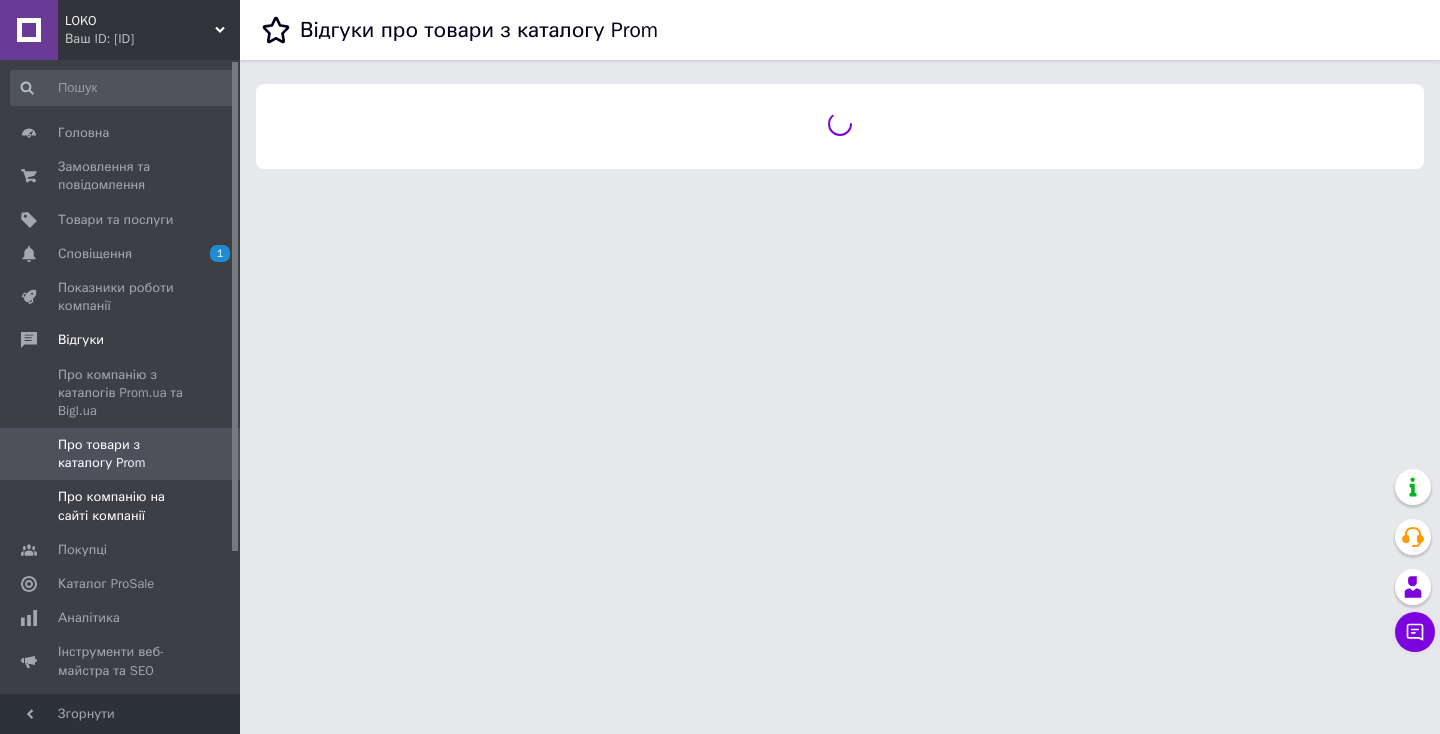 click on "Про компанію на сайті компанії" at bounding box center (121, 506) 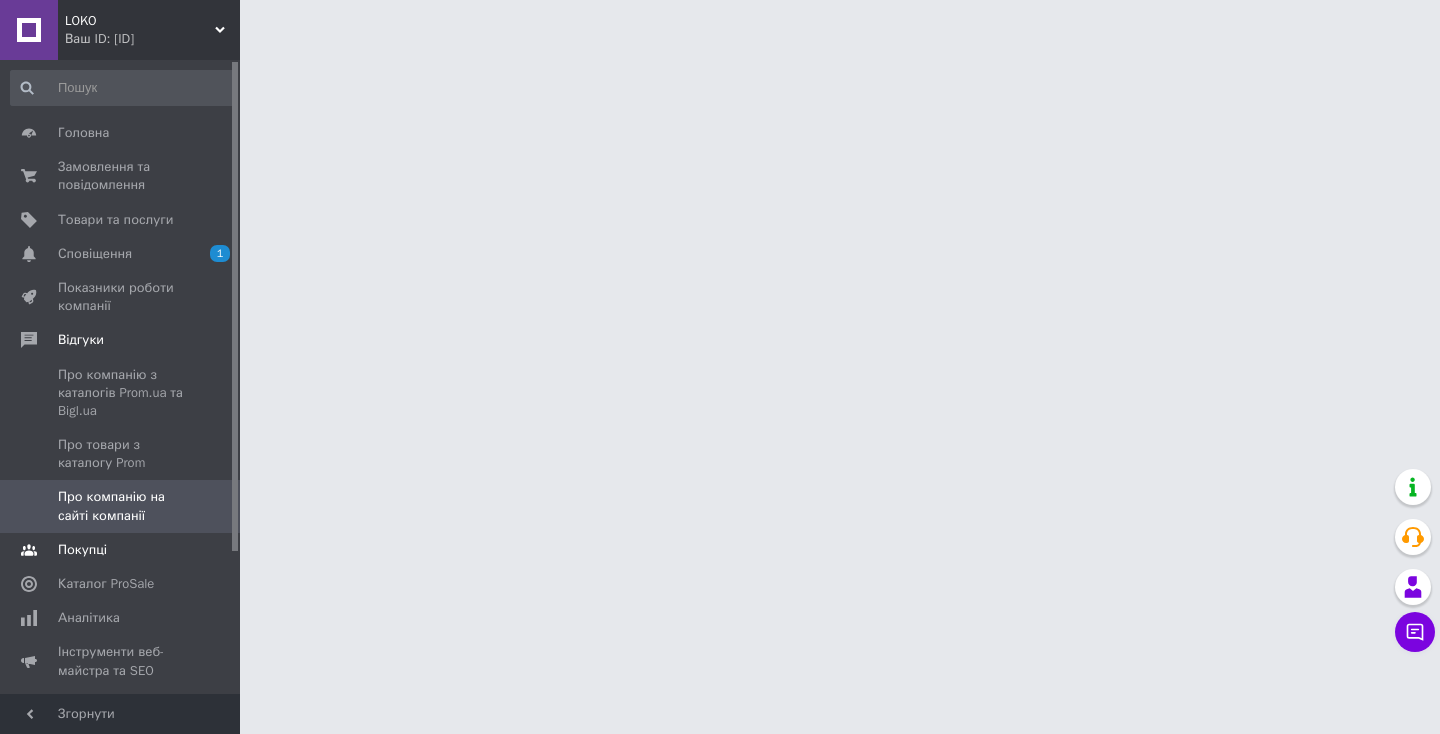 click on "Покупці" at bounding box center (82, 550) 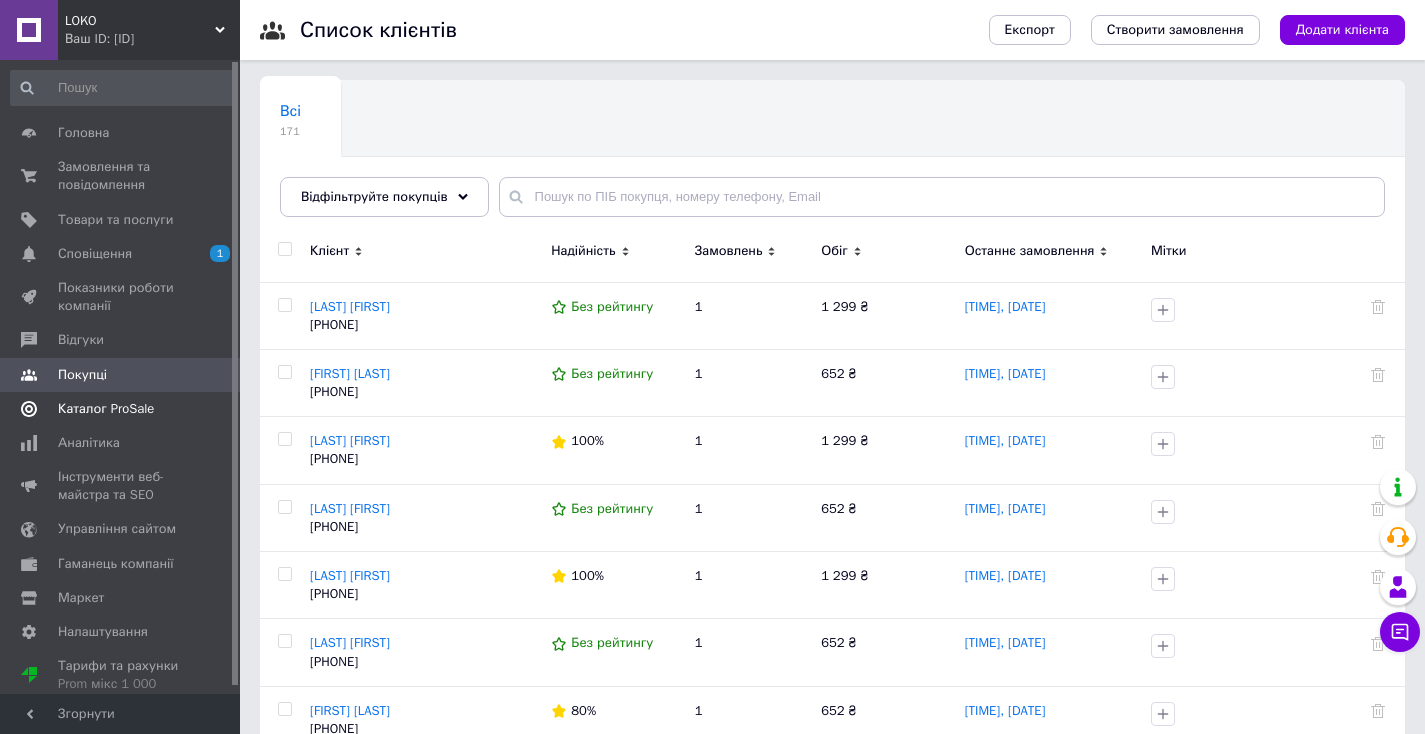 click on "Каталог ProSale" at bounding box center (106, 409) 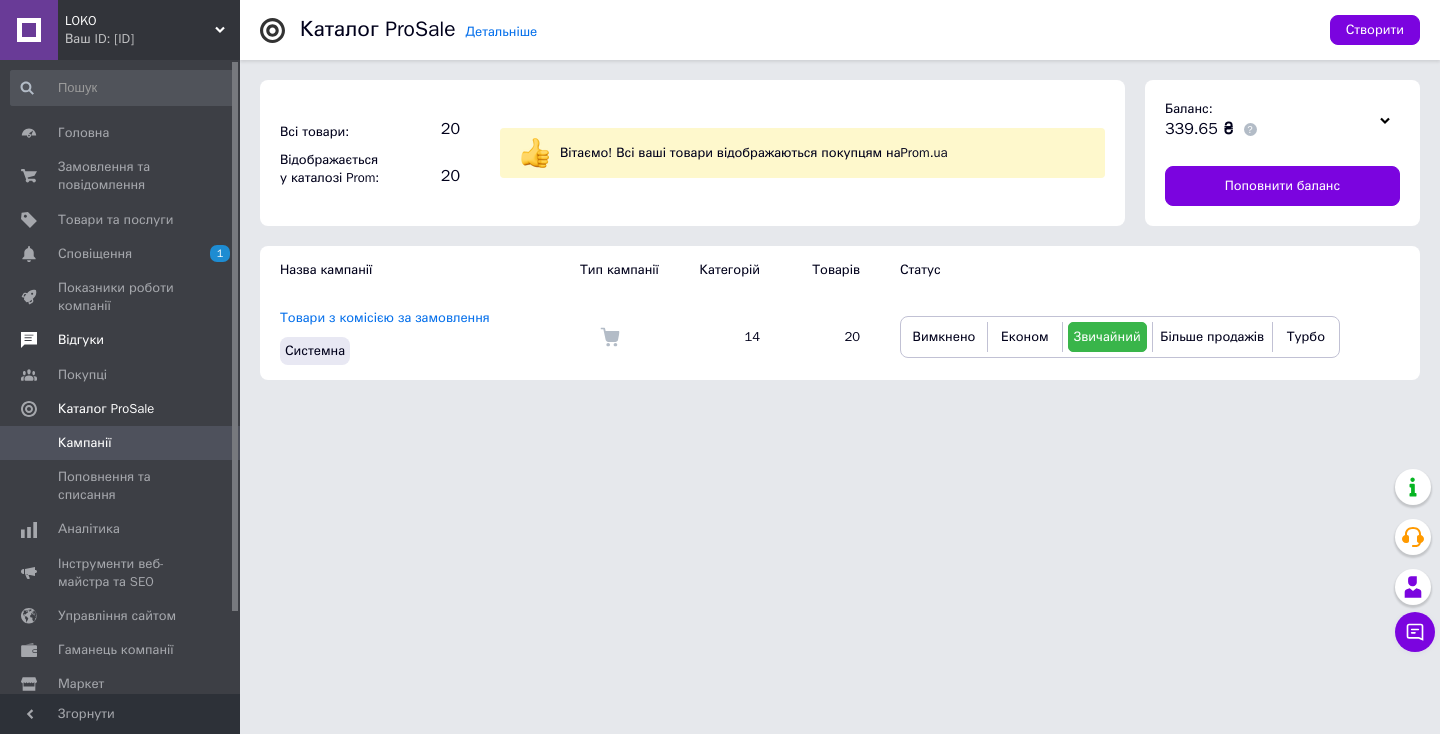 click on "Відгуки" at bounding box center (81, 340) 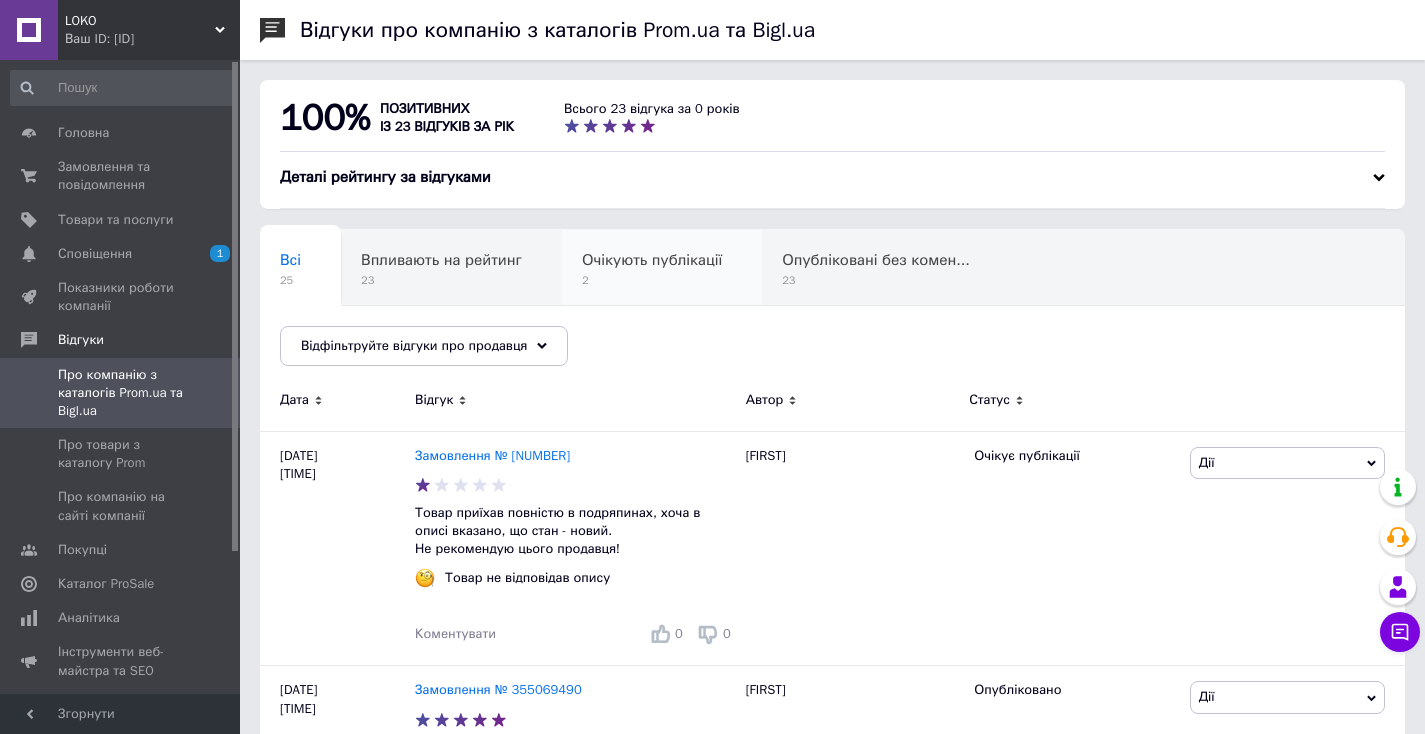 click on "Очікують публікації" at bounding box center [652, 260] 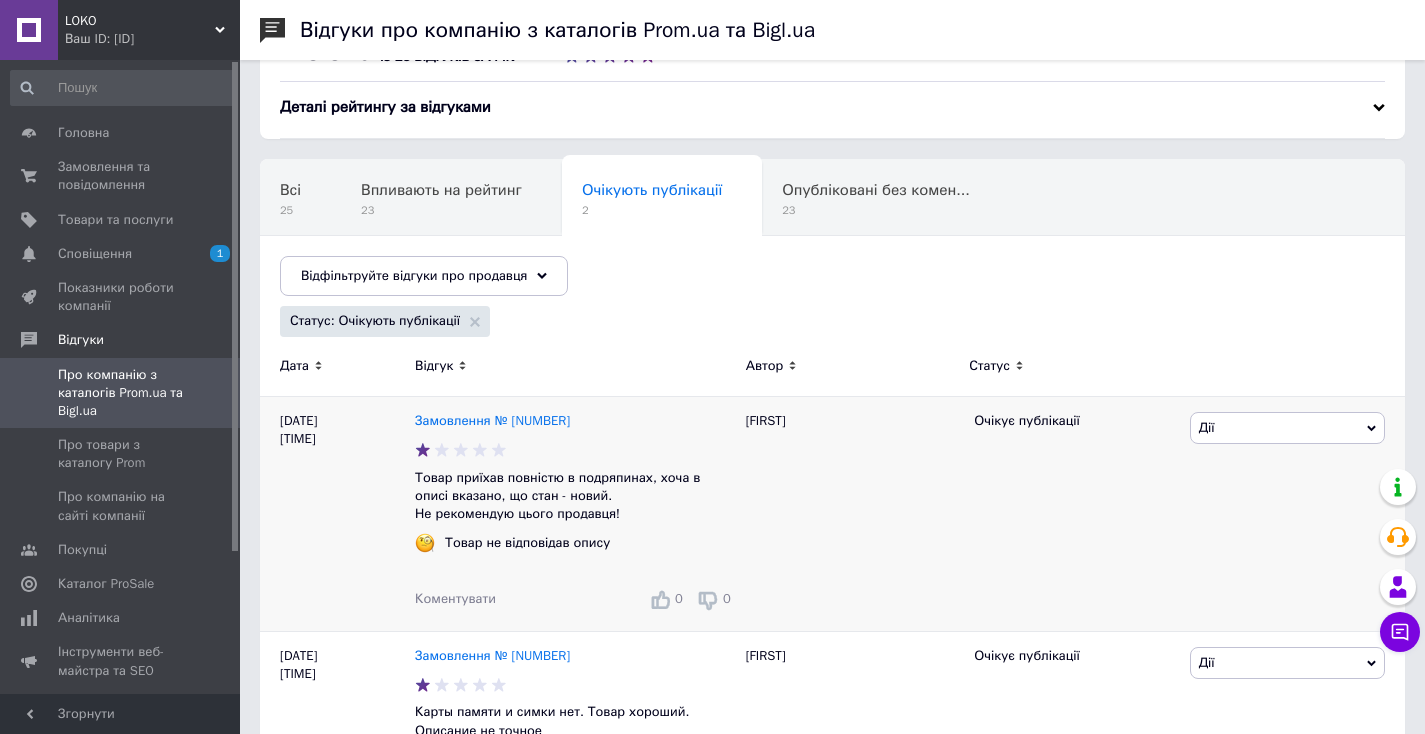 scroll, scrollTop: 205, scrollLeft: 0, axis: vertical 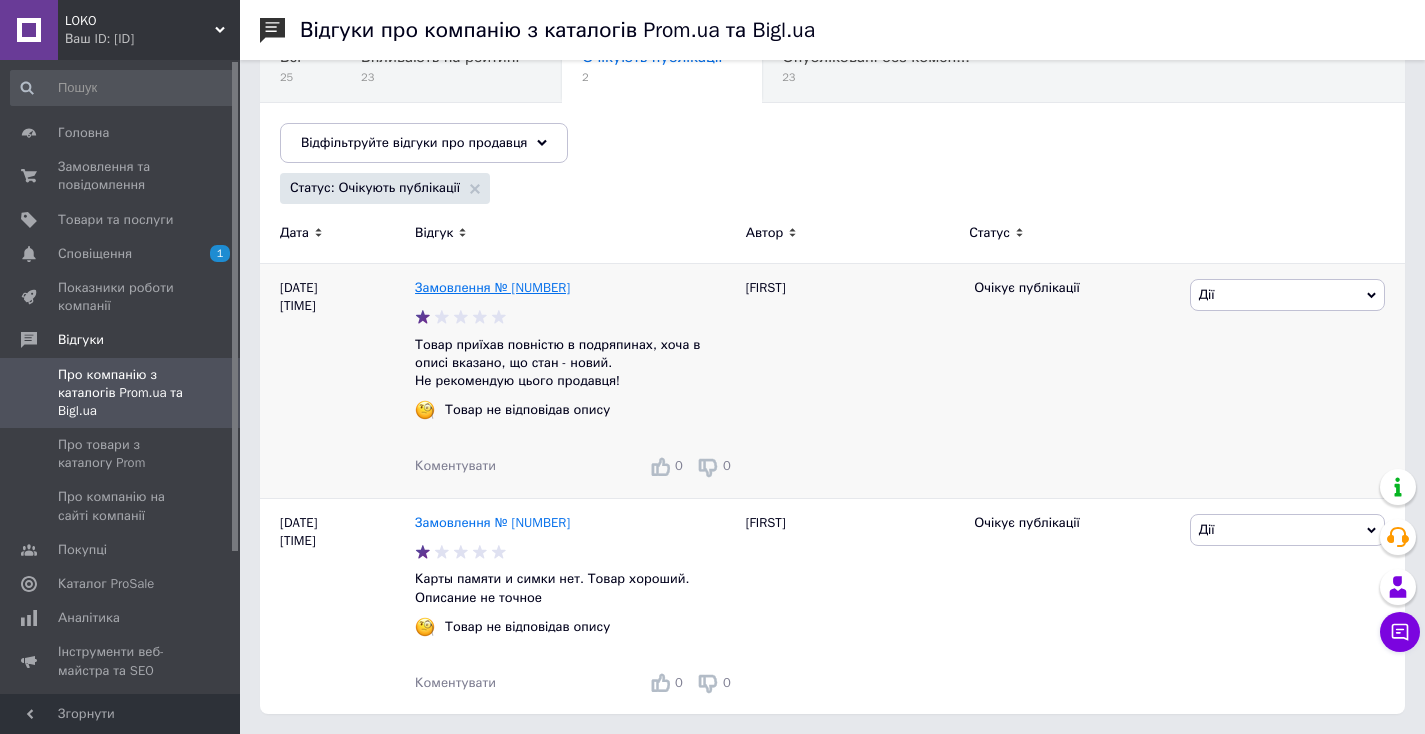 click on "Замовлення № [NUMBER]" at bounding box center (492, 287) 